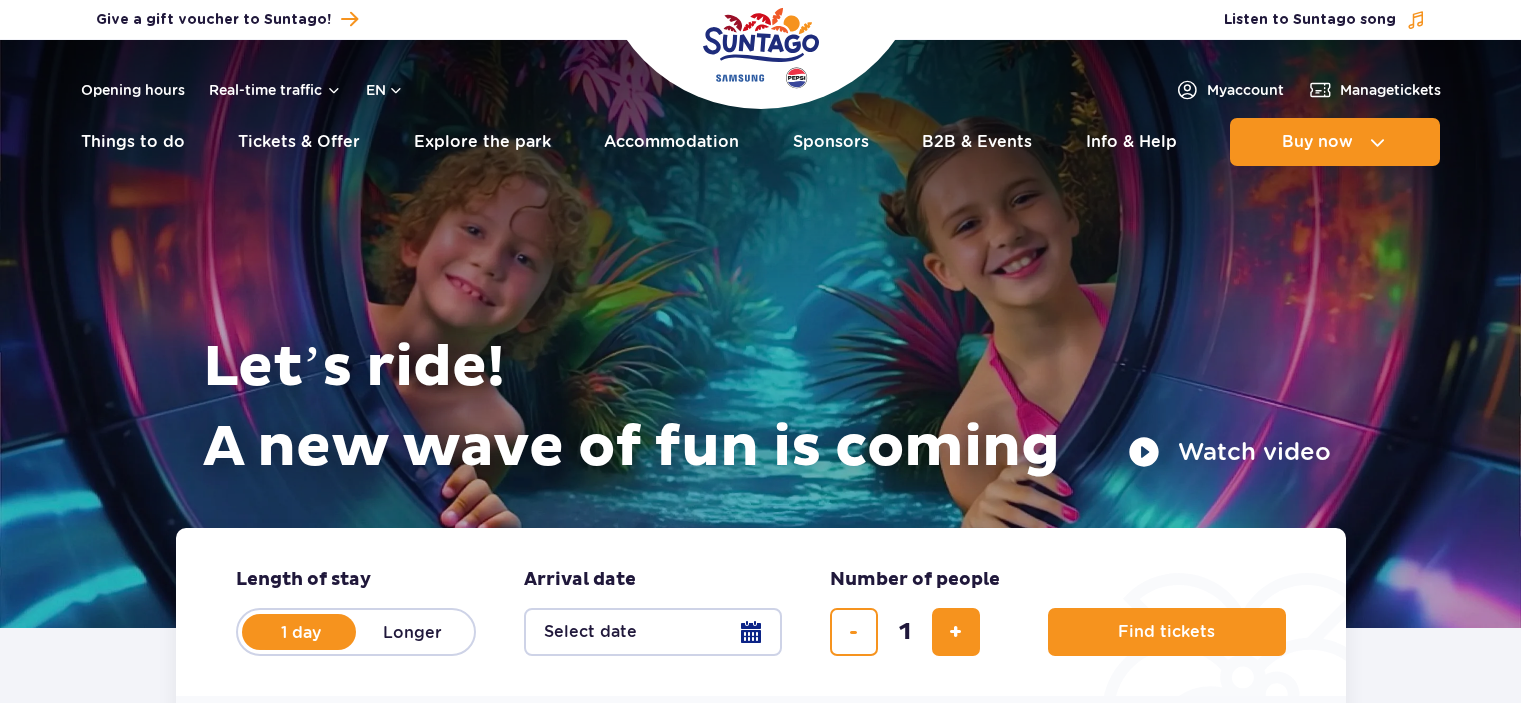 scroll, scrollTop: 0, scrollLeft: 0, axis: both 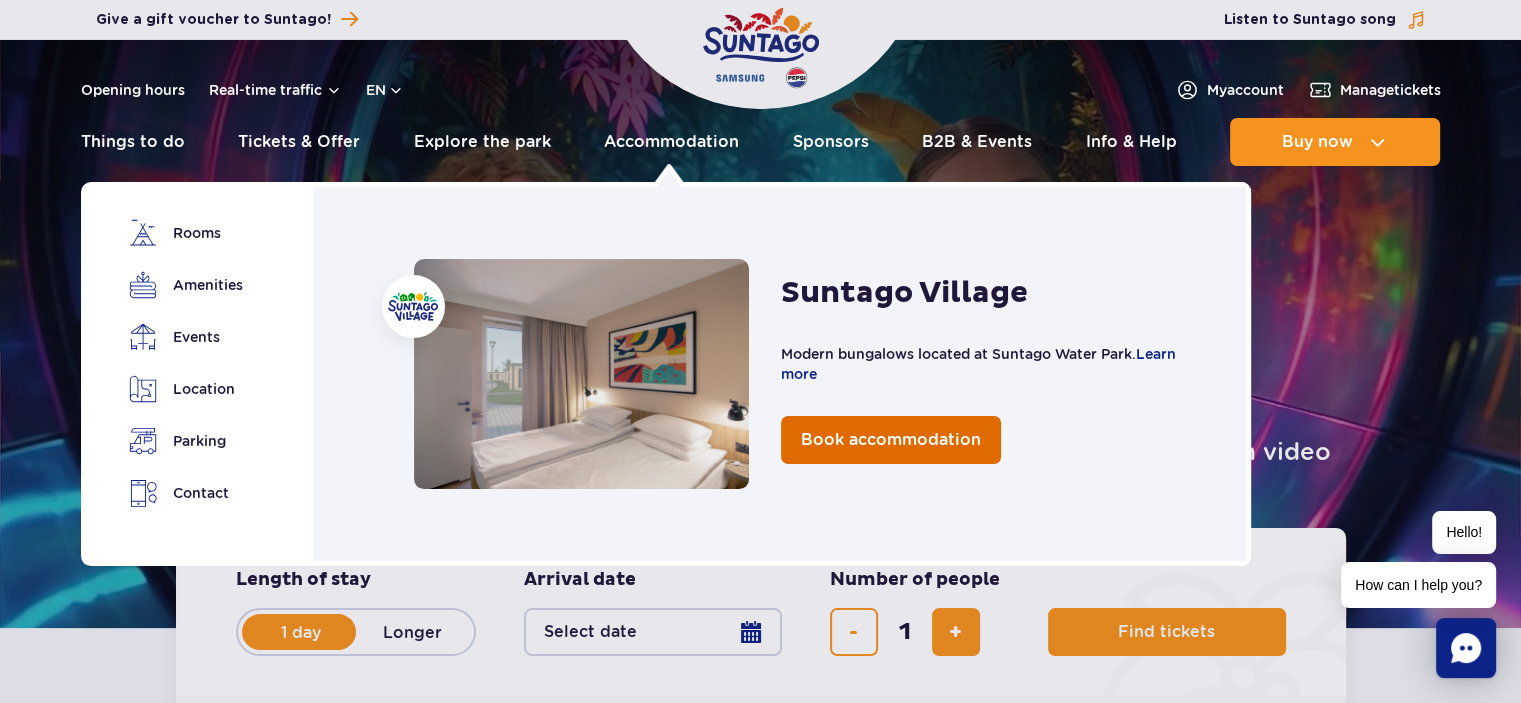 click on "Book accommodation" at bounding box center [891, 439] 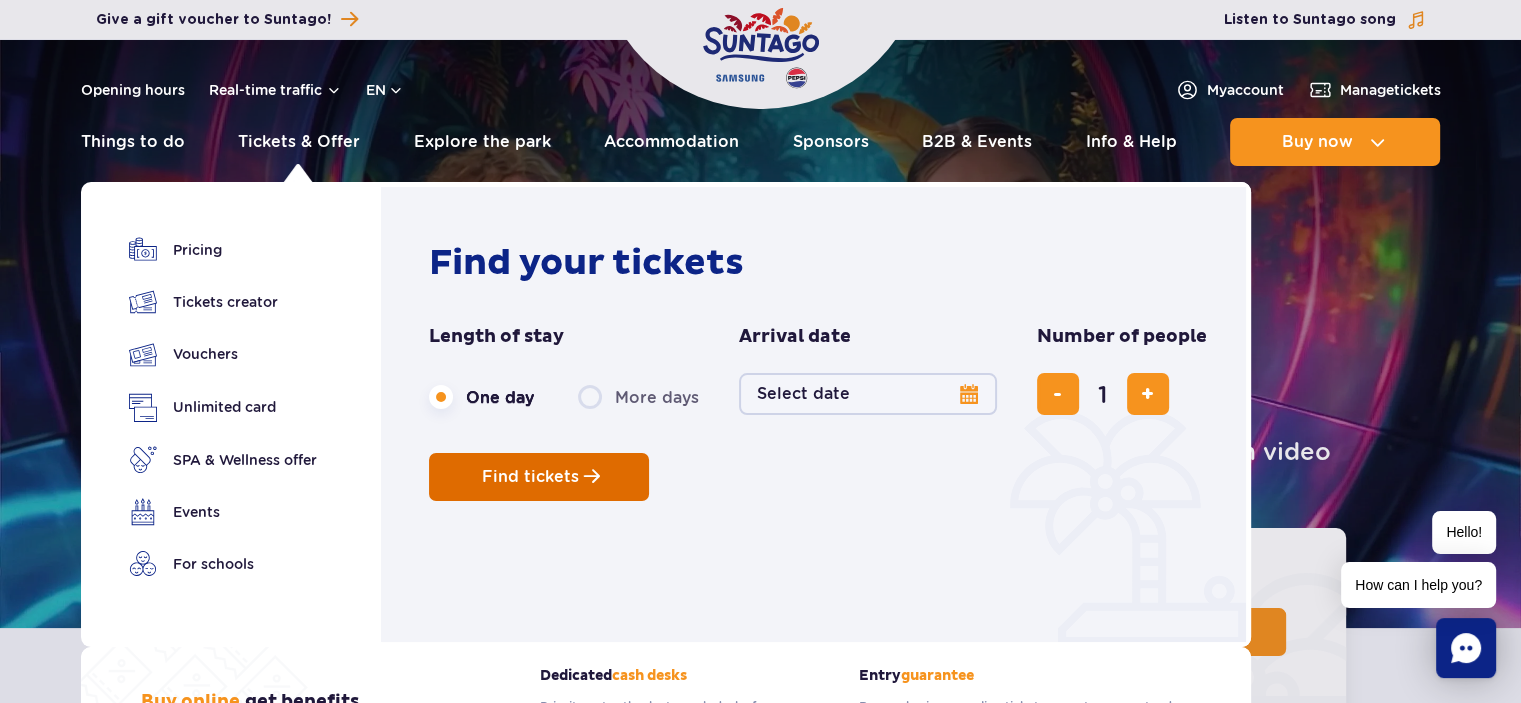 click on "Find tickets" at bounding box center [530, 477] 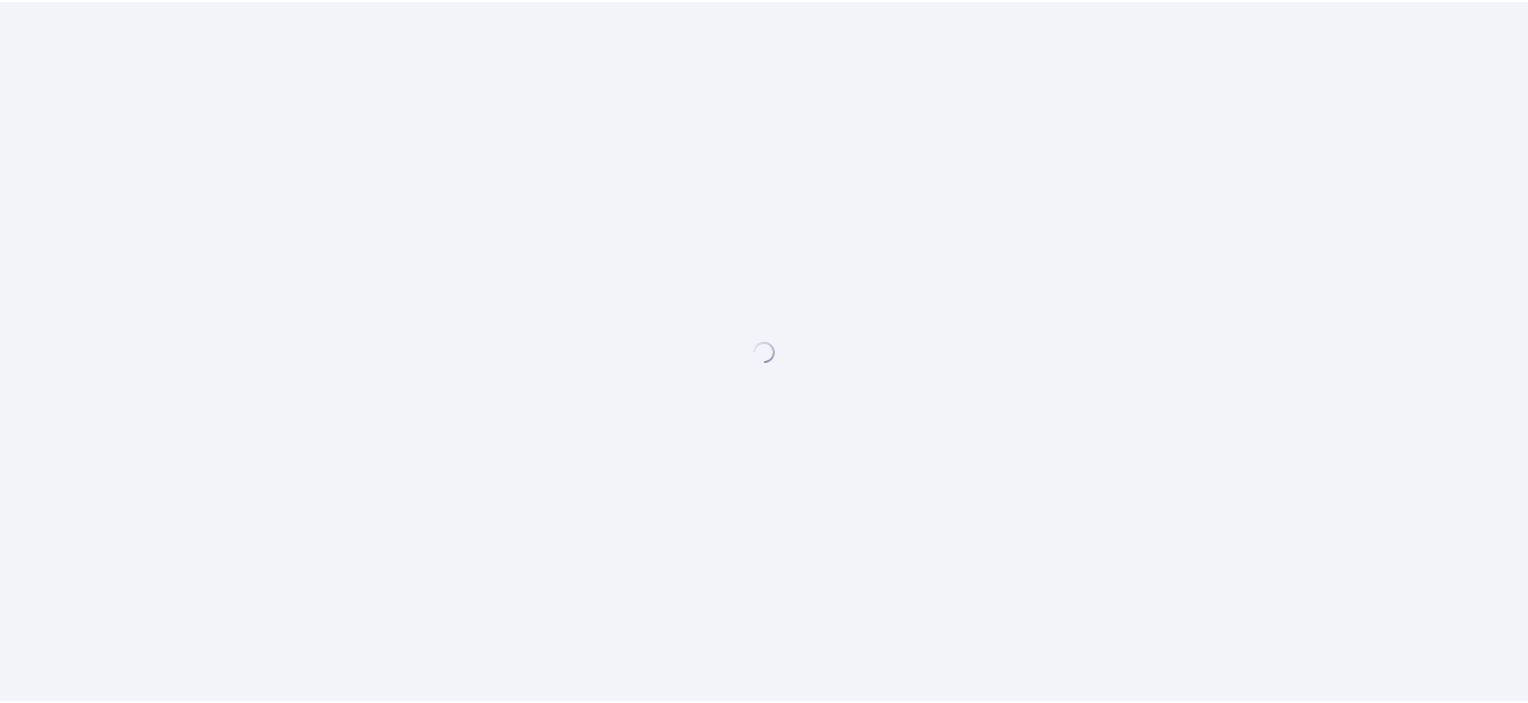 scroll, scrollTop: 0, scrollLeft: 0, axis: both 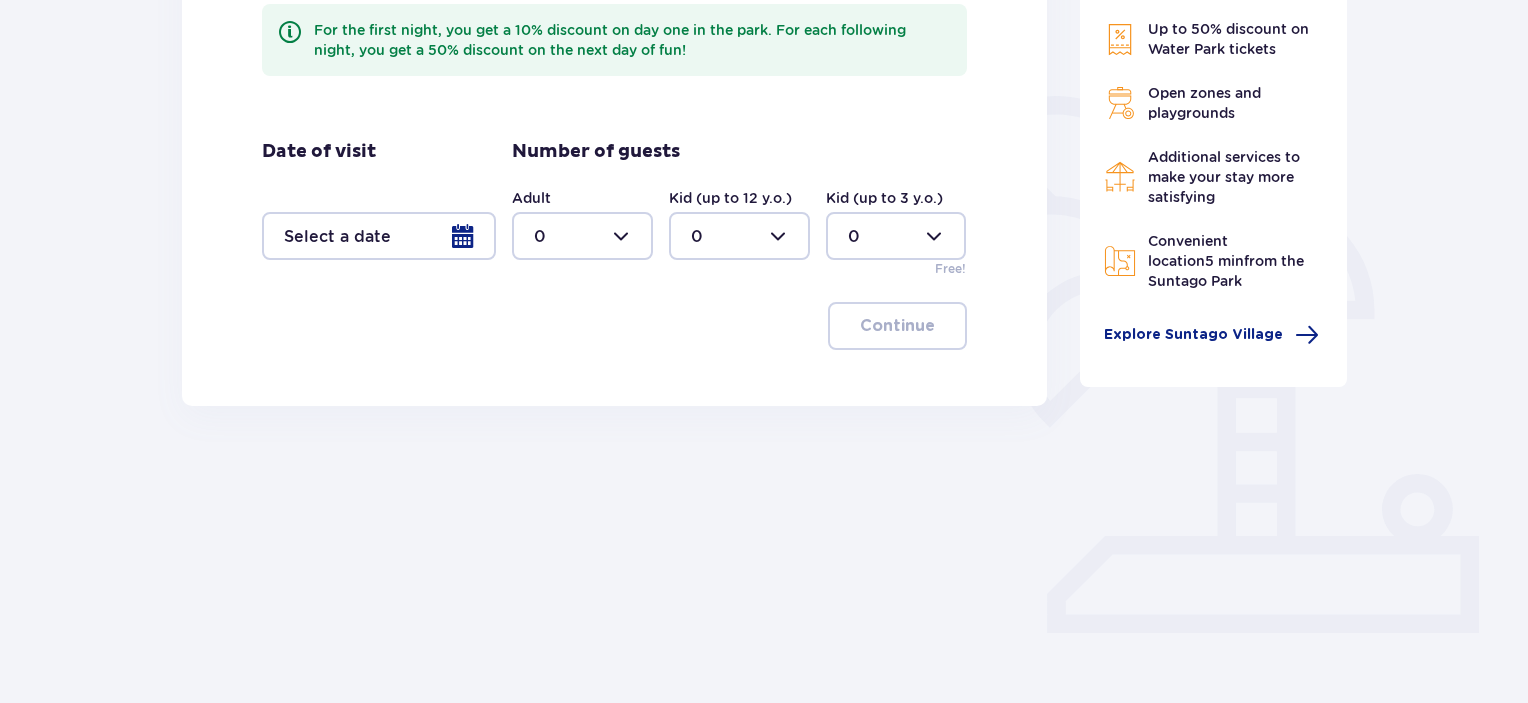 click at bounding box center [582, 236] 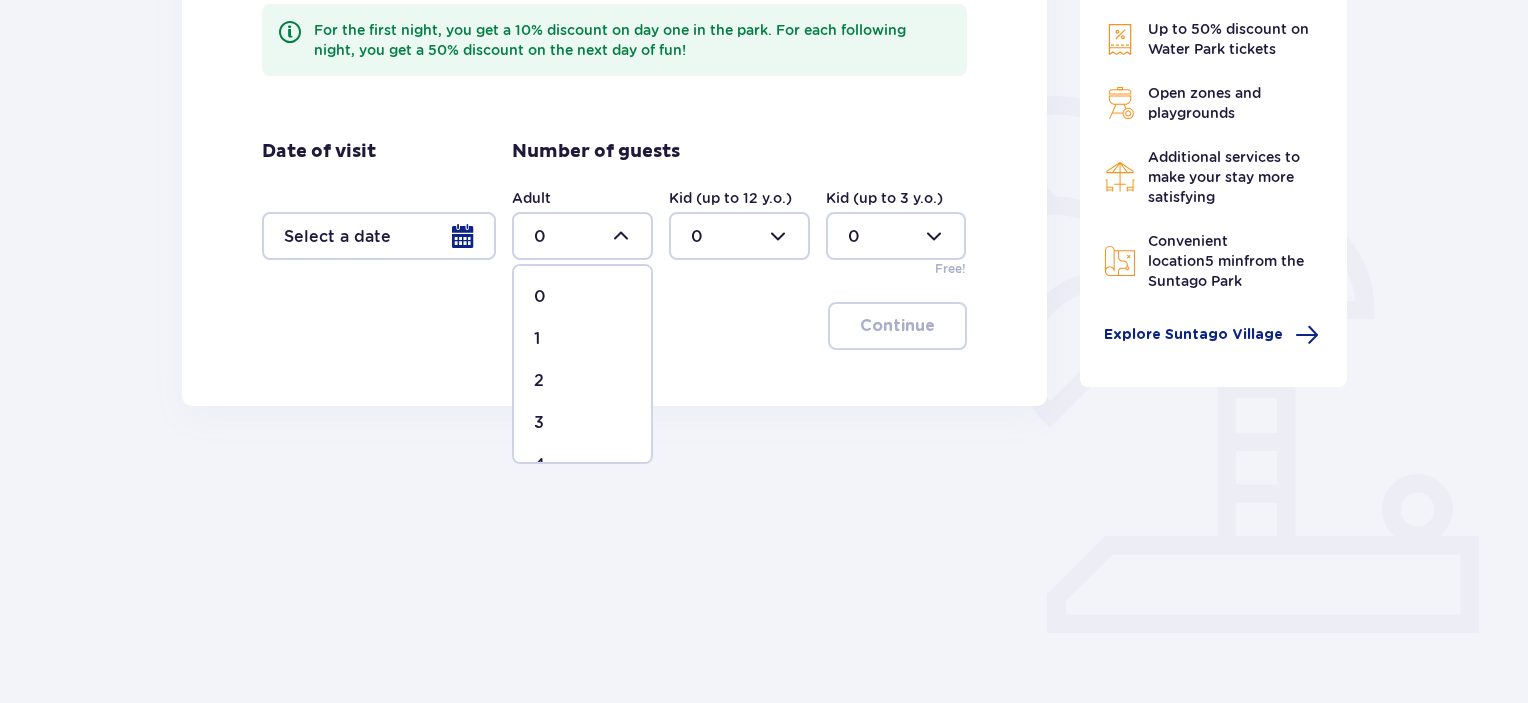 click on "2" at bounding box center [539, 381] 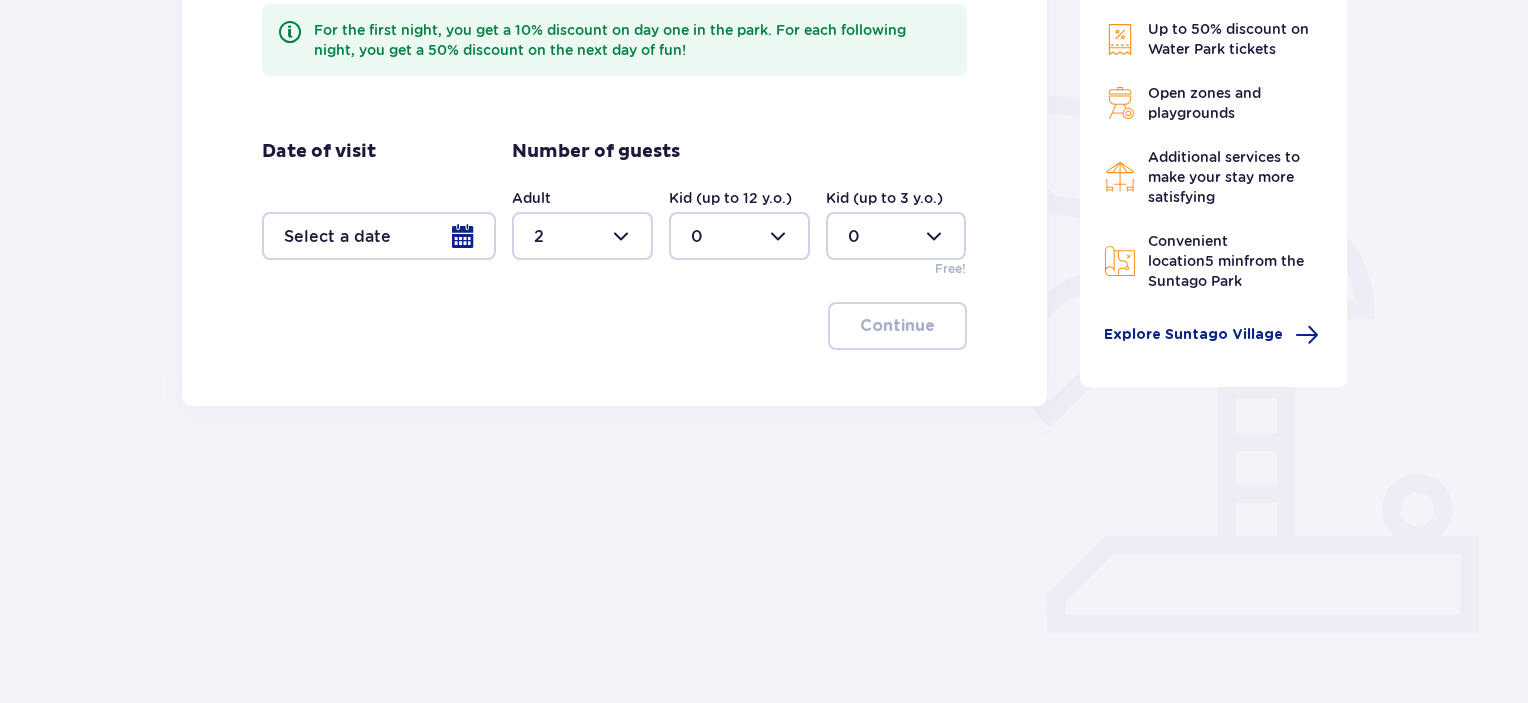 click at bounding box center (739, 236) 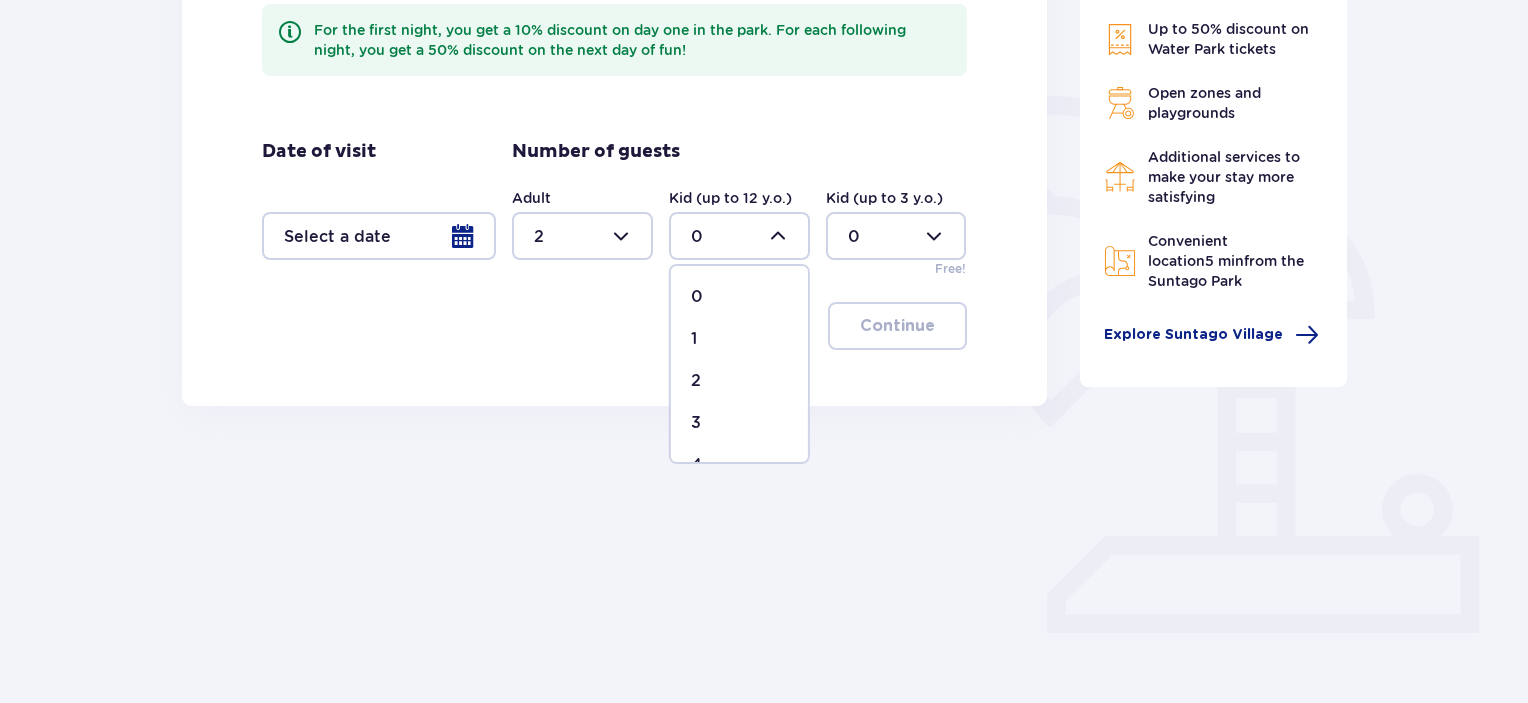 click on "1" at bounding box center [694, 339] 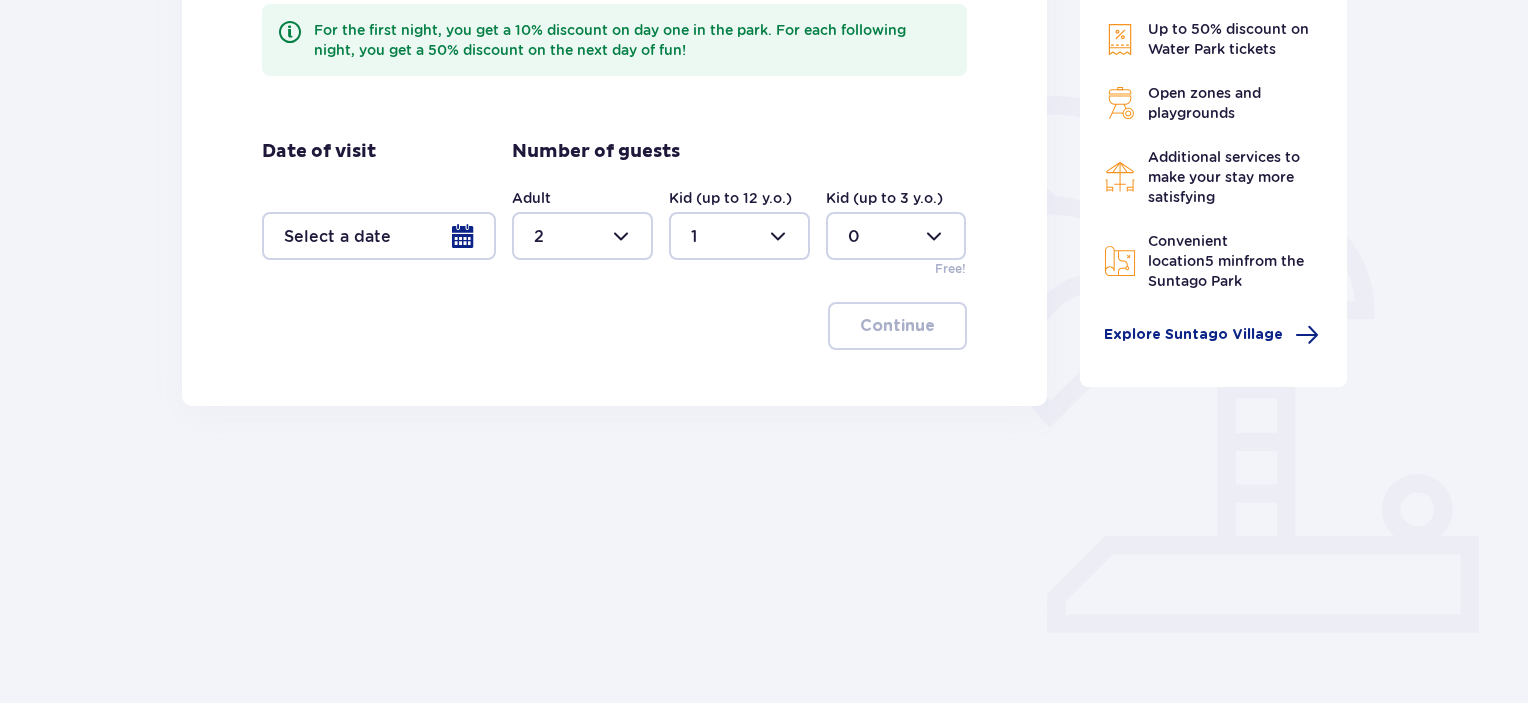 click at bounding box center (379, 236) 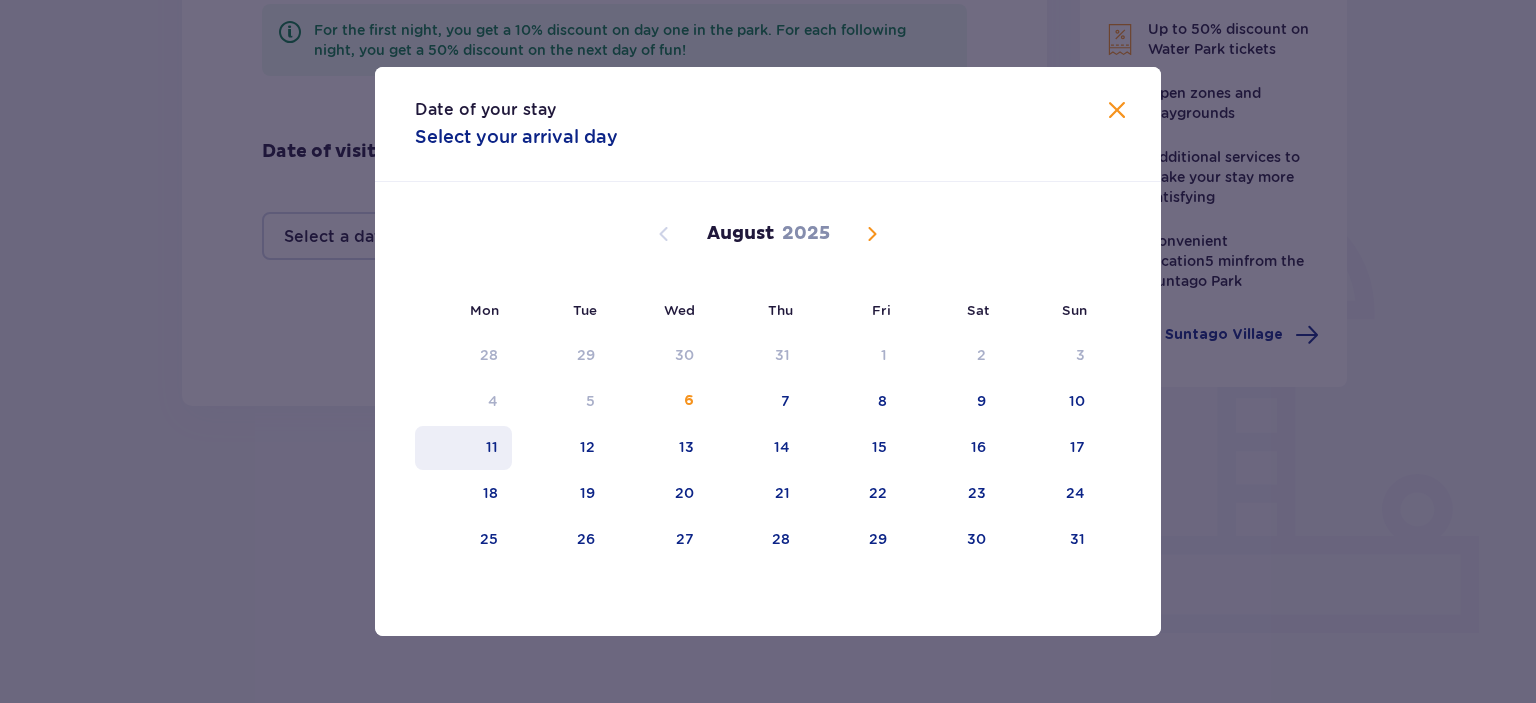 click on "11" at bounding box center [463, 448] 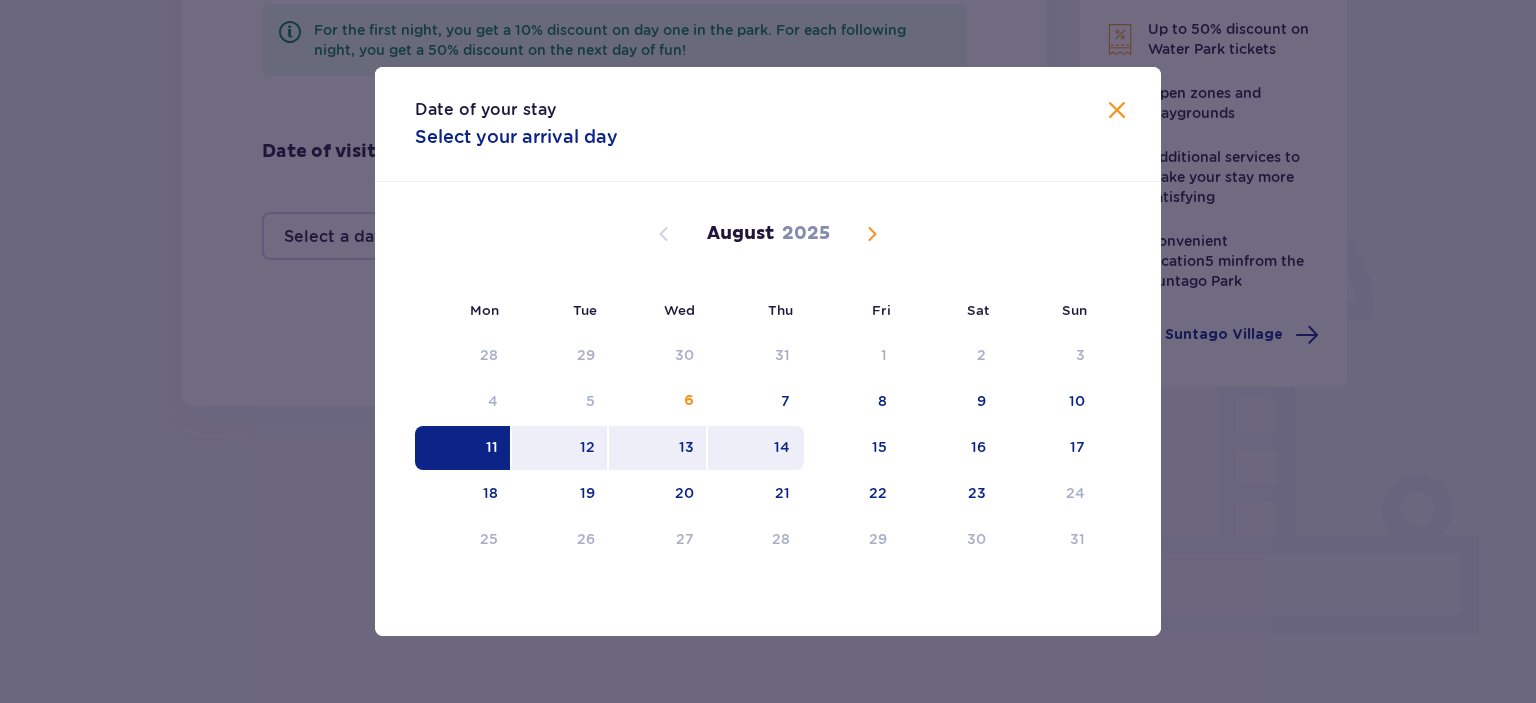 click on "14" at bounding box center [756, 448] 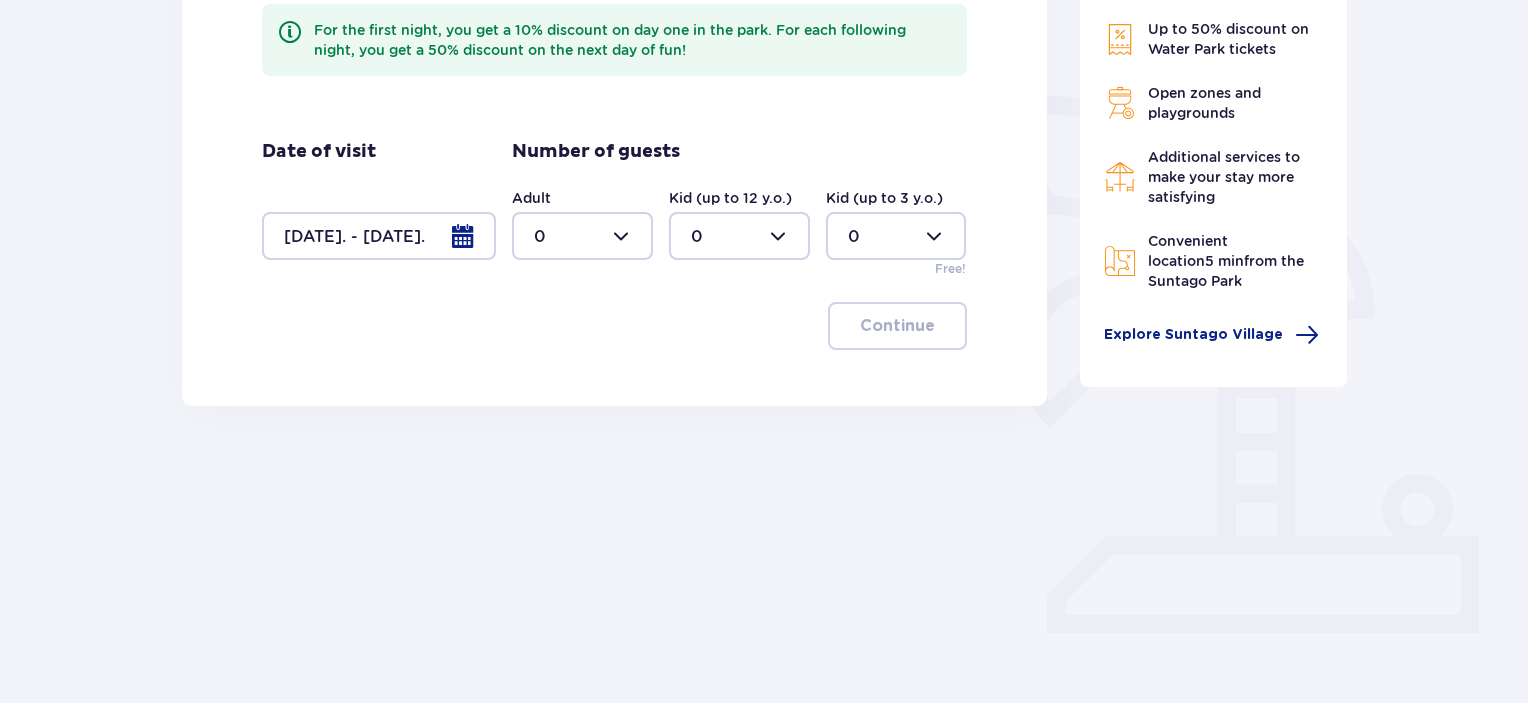 click at bounding box center (582, 236) 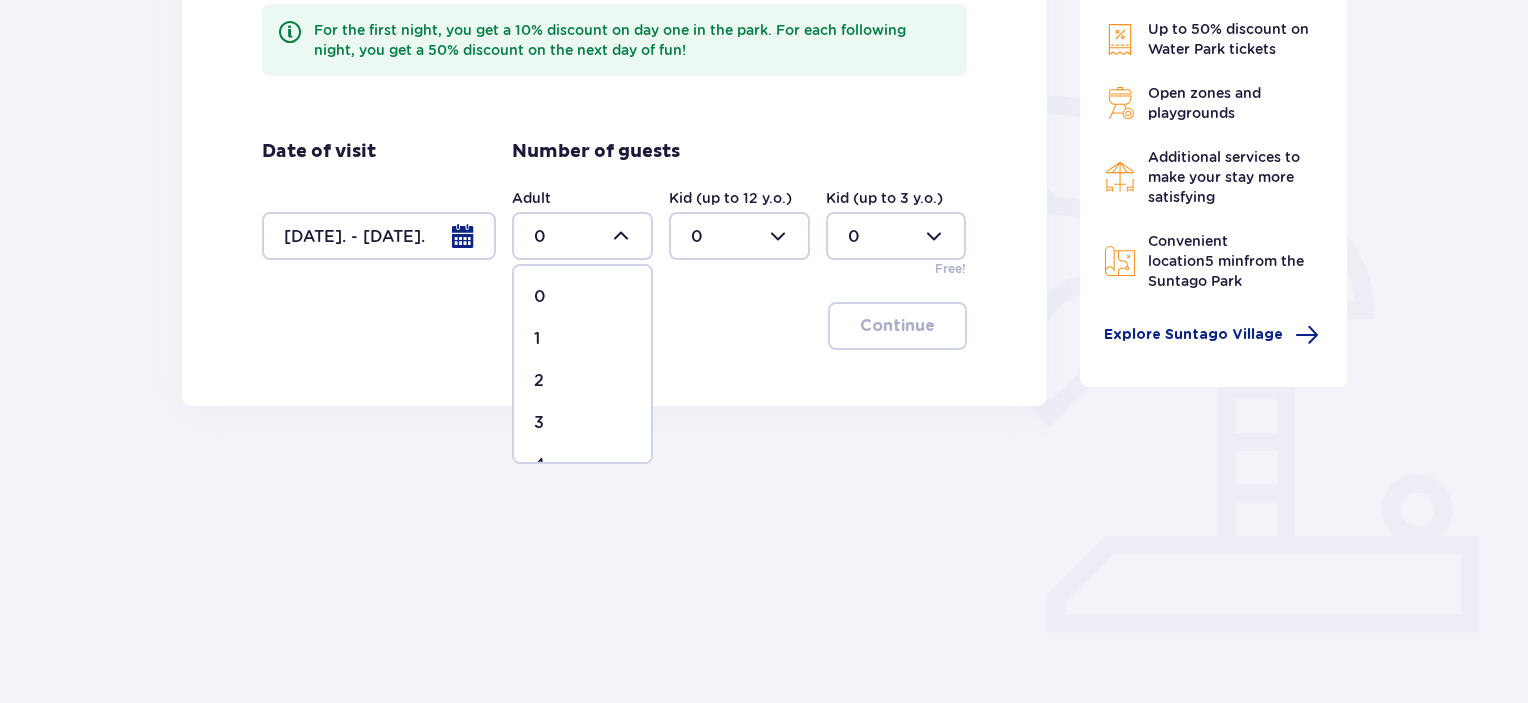 drag, startPoint x: 543, startPoint y: 379, endPoint x: 622, endPoint y: 323, distance: 96.83491 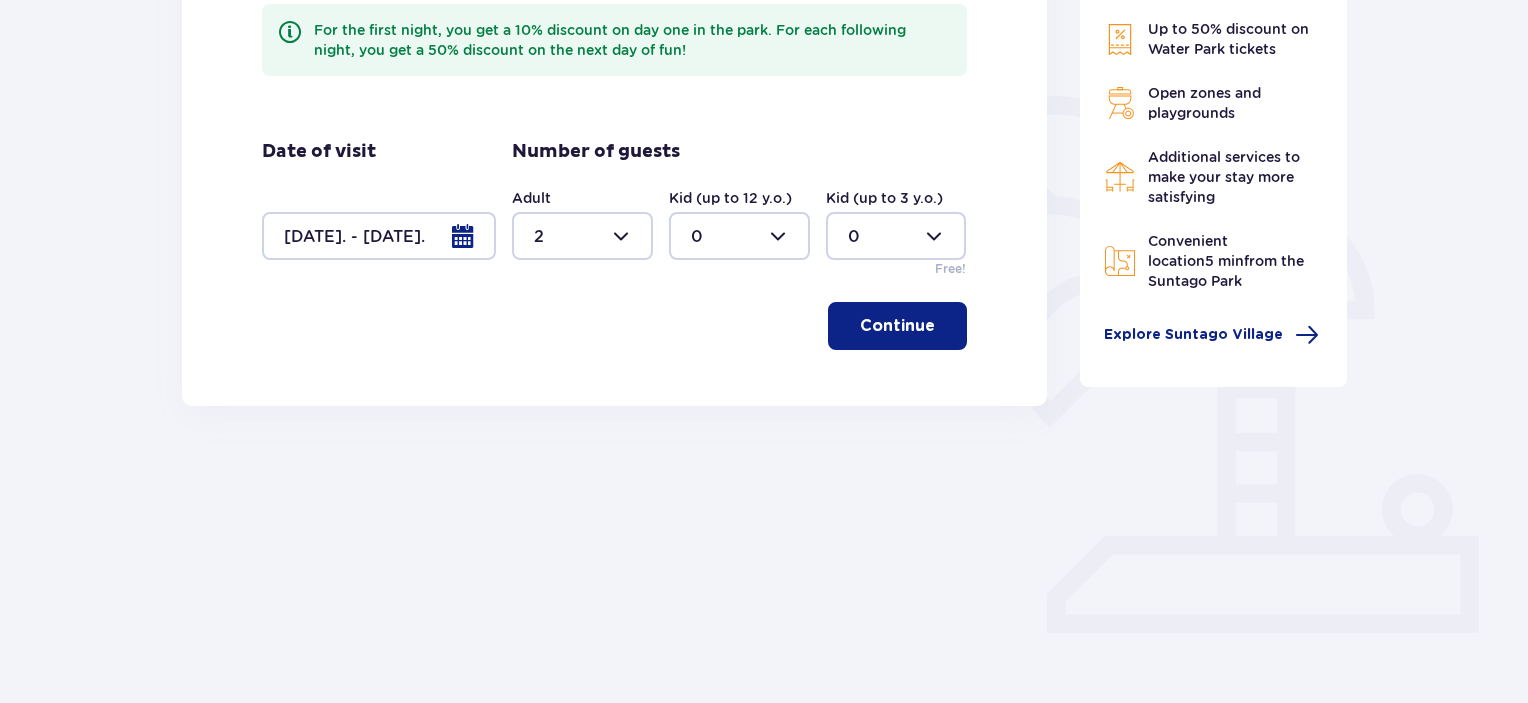 click at bounding box center [739, 236] 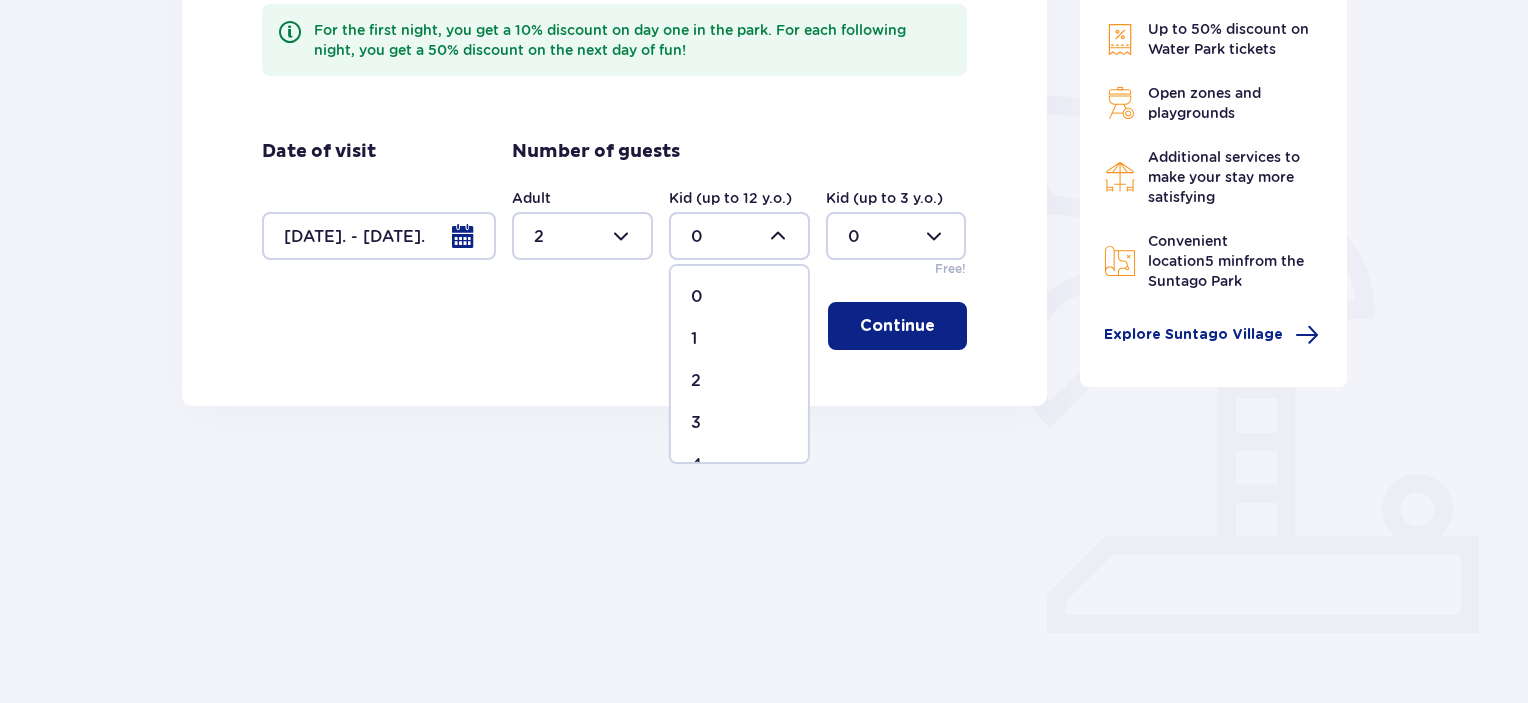 click on "1" at bounding box center (739, 339) 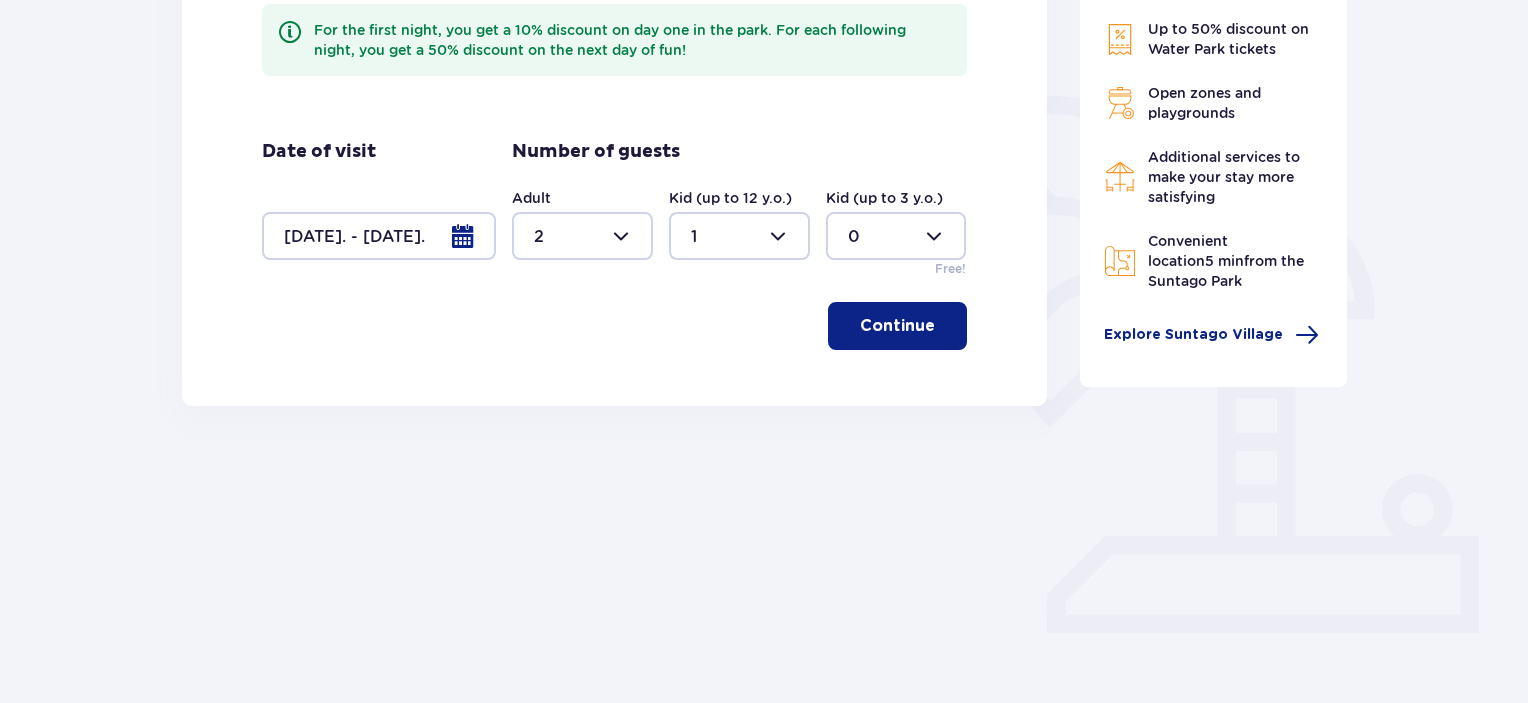 click on "Continue" at bounding box center [897, 326] 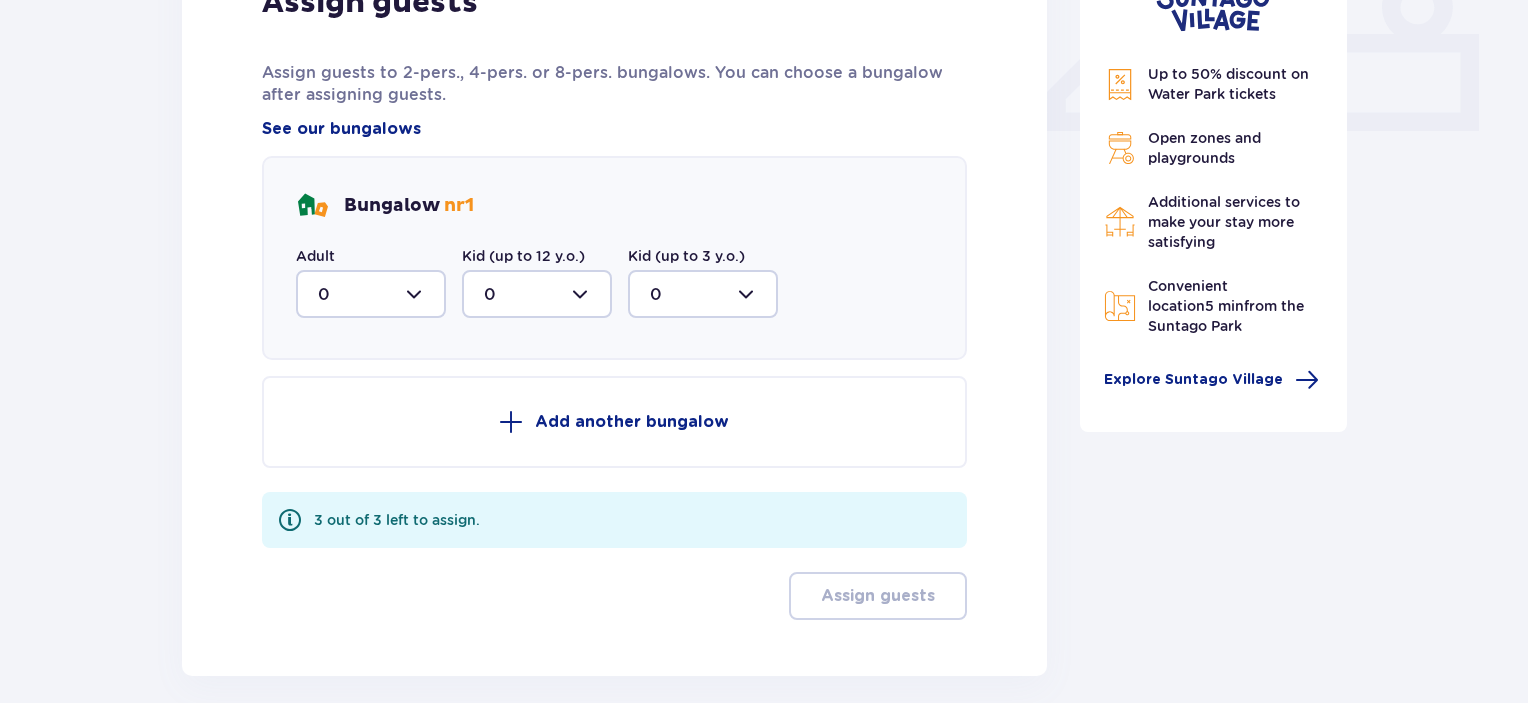 scroll, scrollTop: 993, scrollLeft: 0, axis: vertical 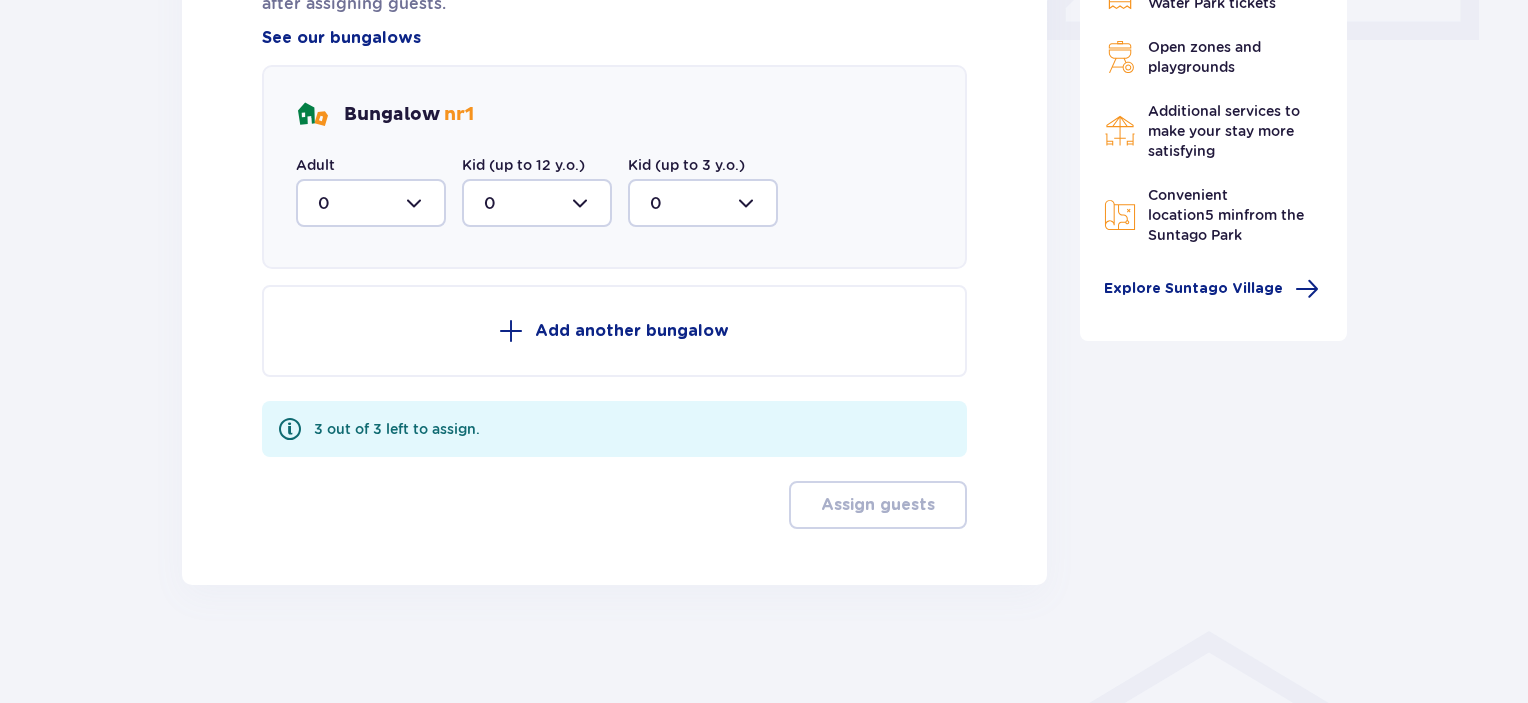 click at bounding box center (371, 203) 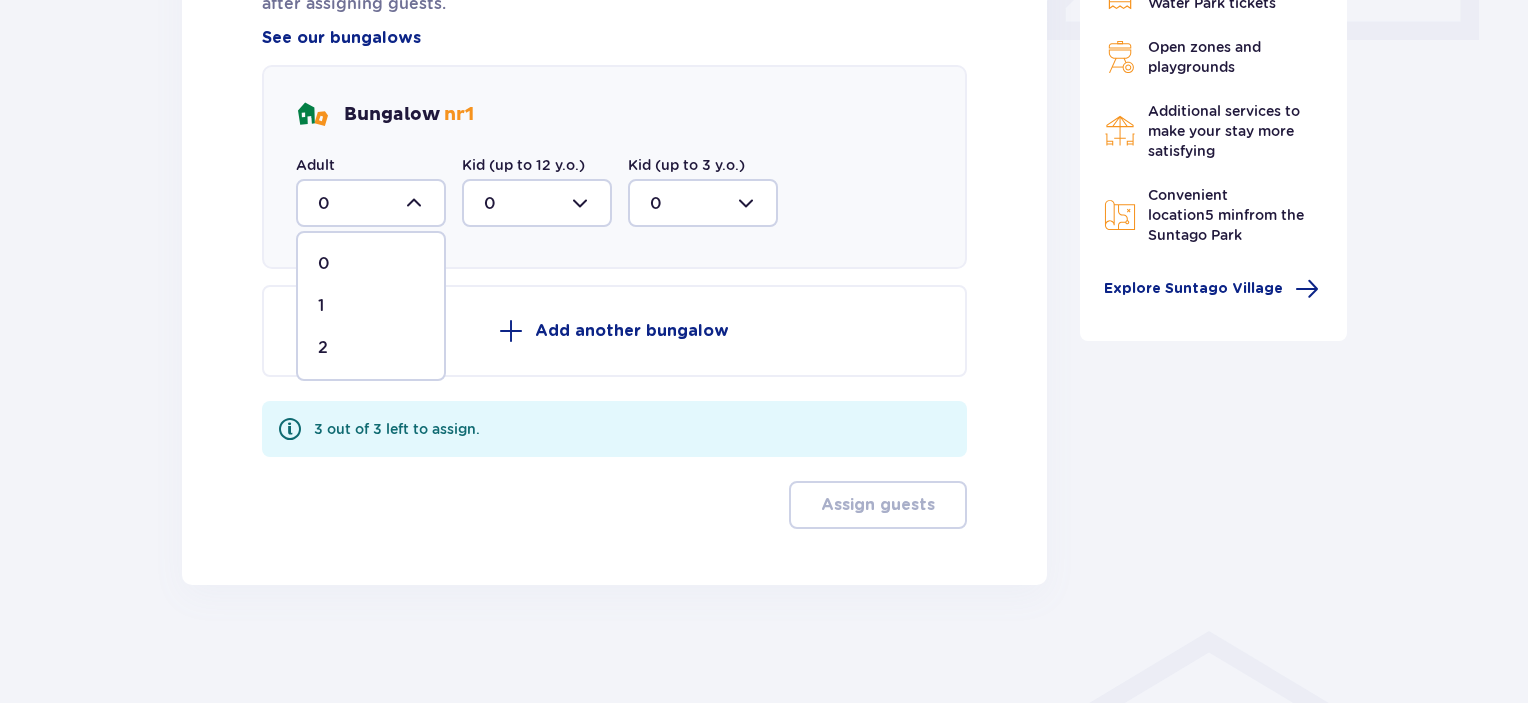 click on "2" at bounding box center [323, 348] 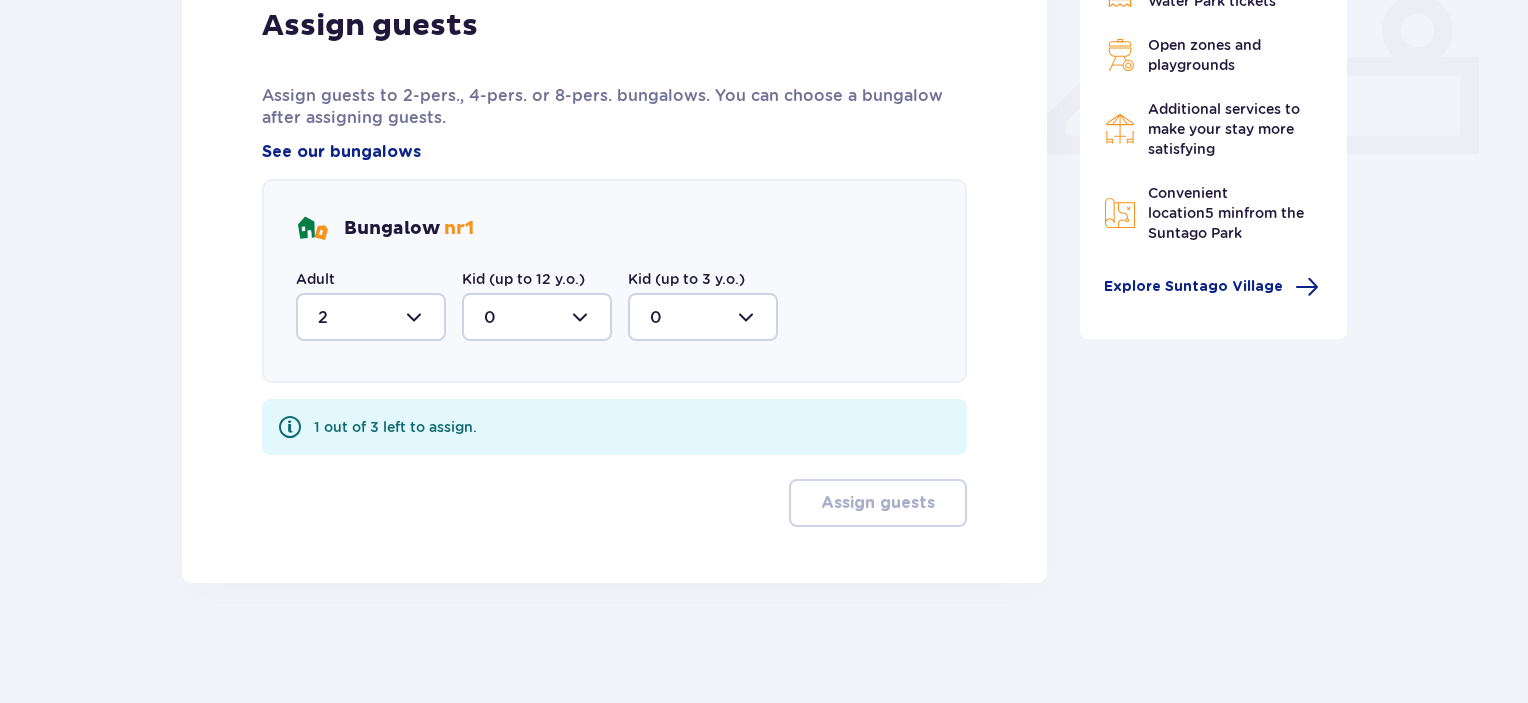 scroll, scrollTop: 878, scrollLeft: 0, axis: vertical 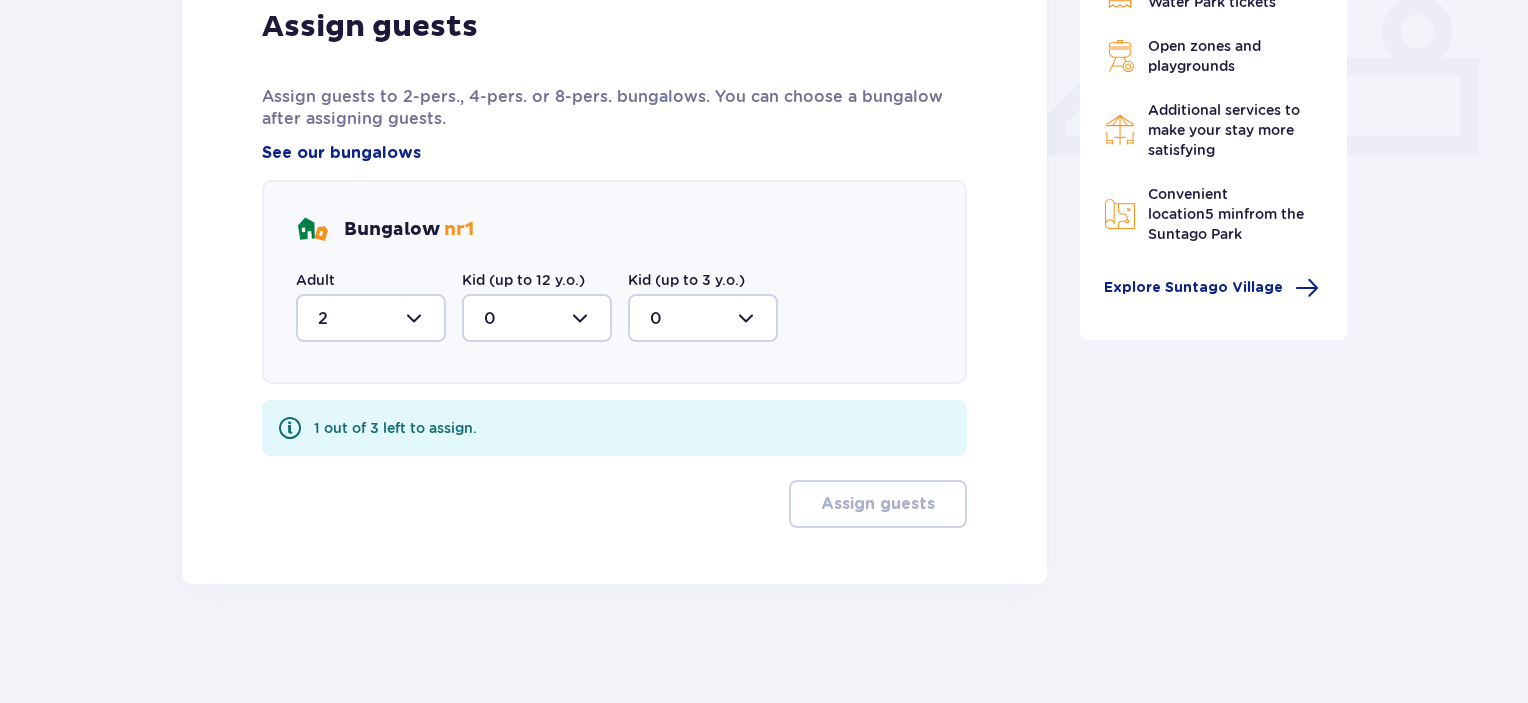 click at bounding box center [537, 318] 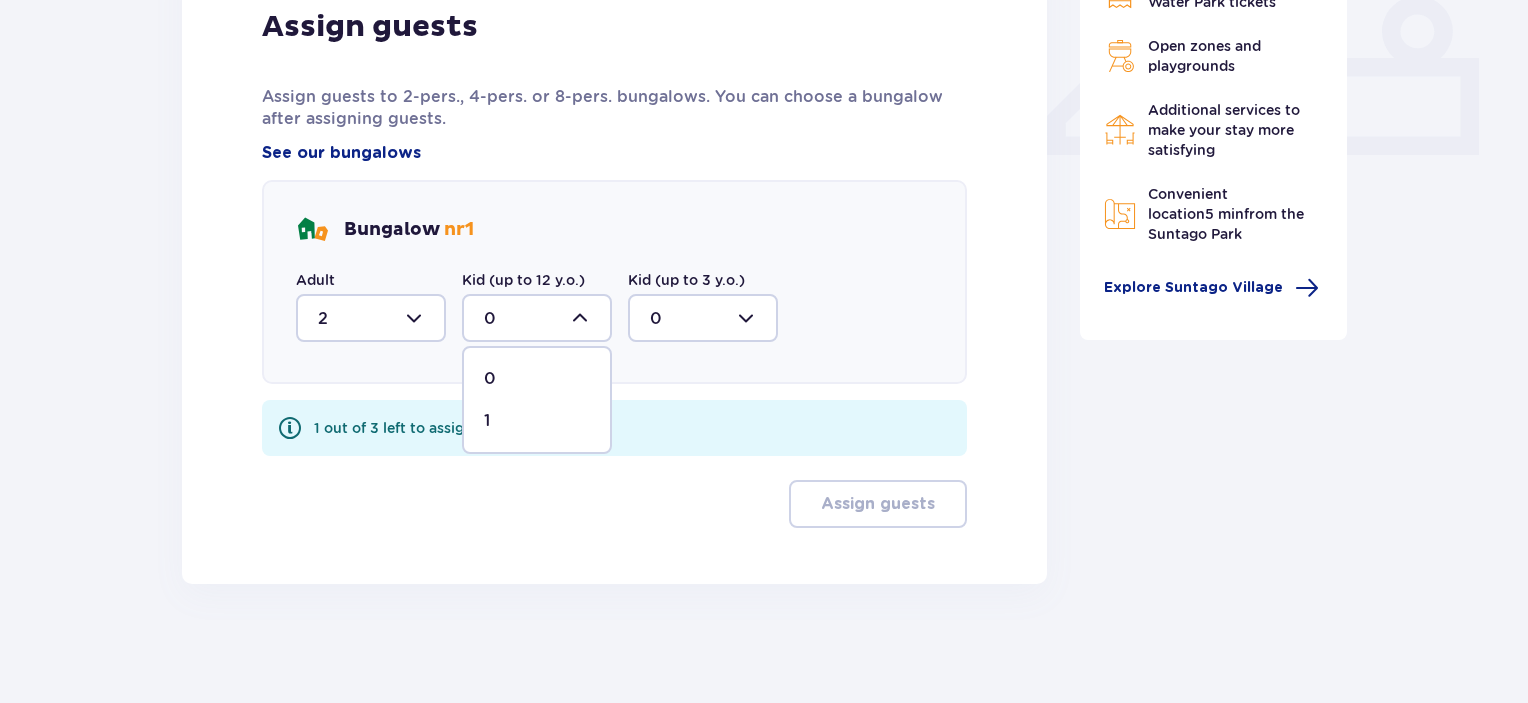 click on "1" at bounding box center [487, 421] 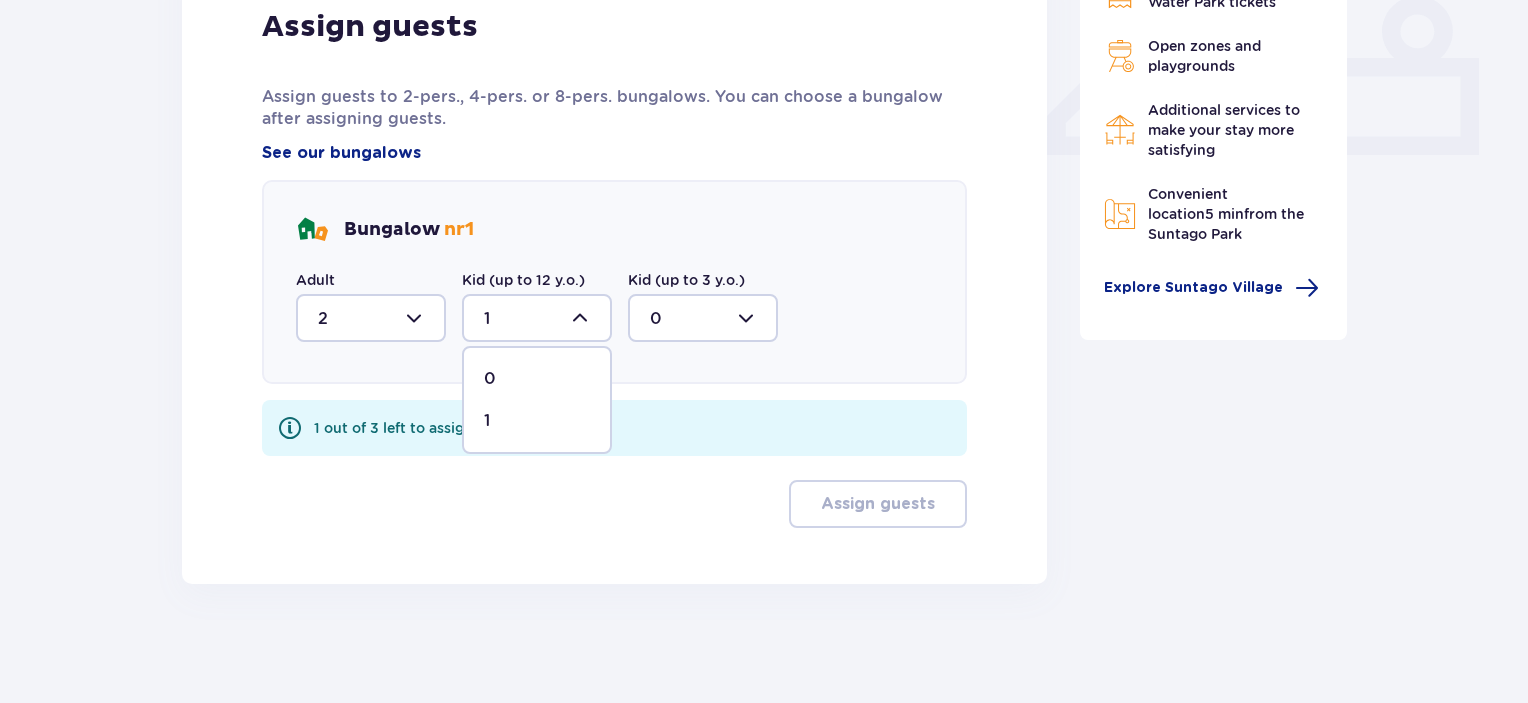 scroll, scrollTop: 798, scrollLeft: 0, axis: vertical 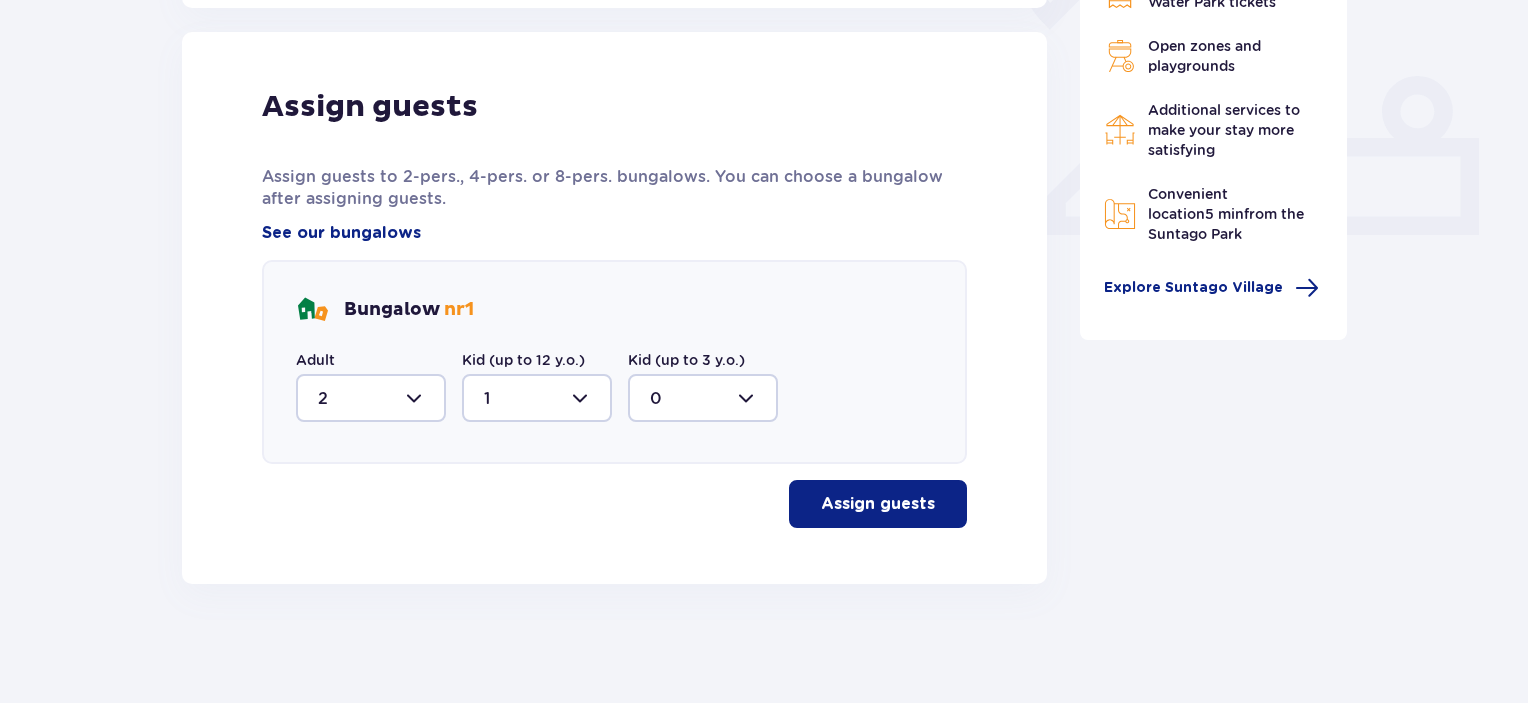 click on "Assign guests" at bounding box center [878, 504] 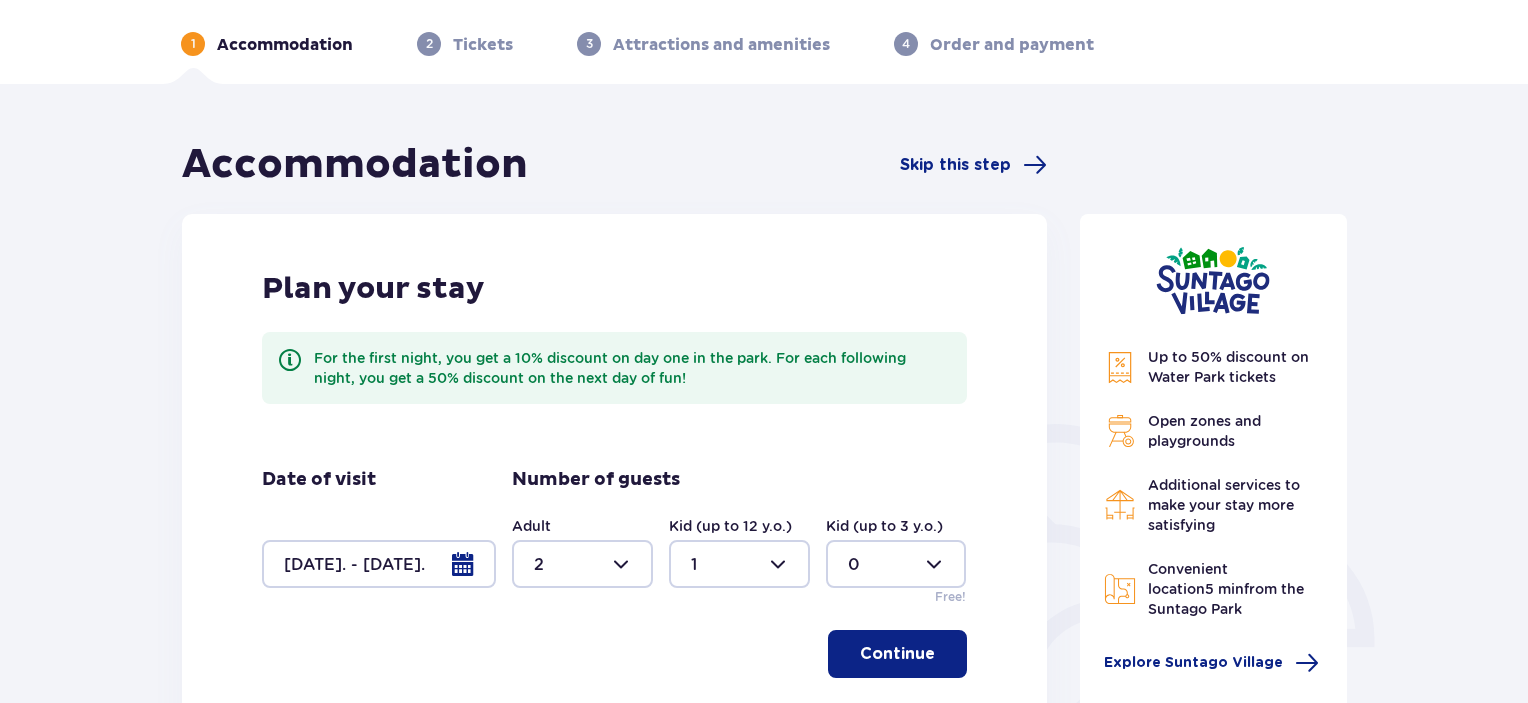 scroll, scrollTop: 0, scrollLeft: 0, axis: both 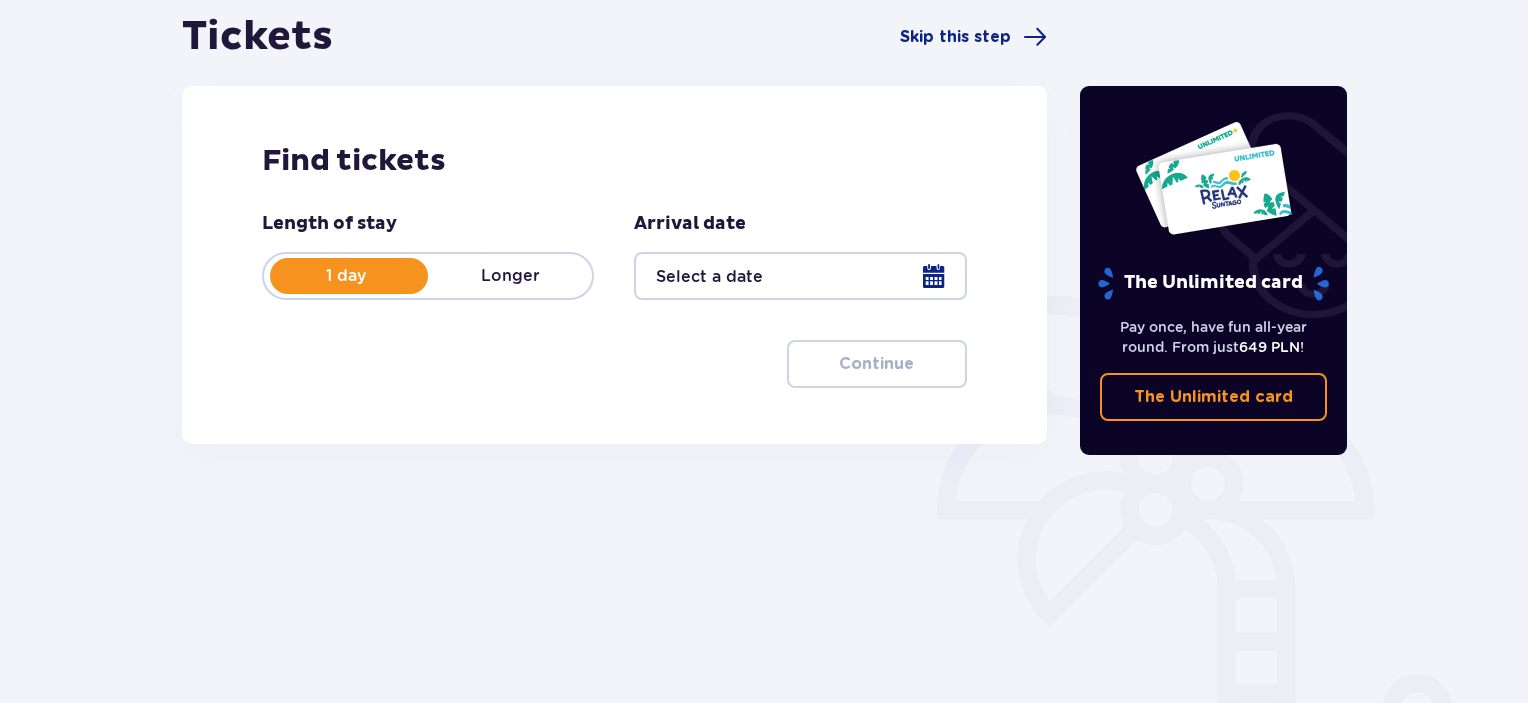 click on "Longer" at bounding box center (510, 276) 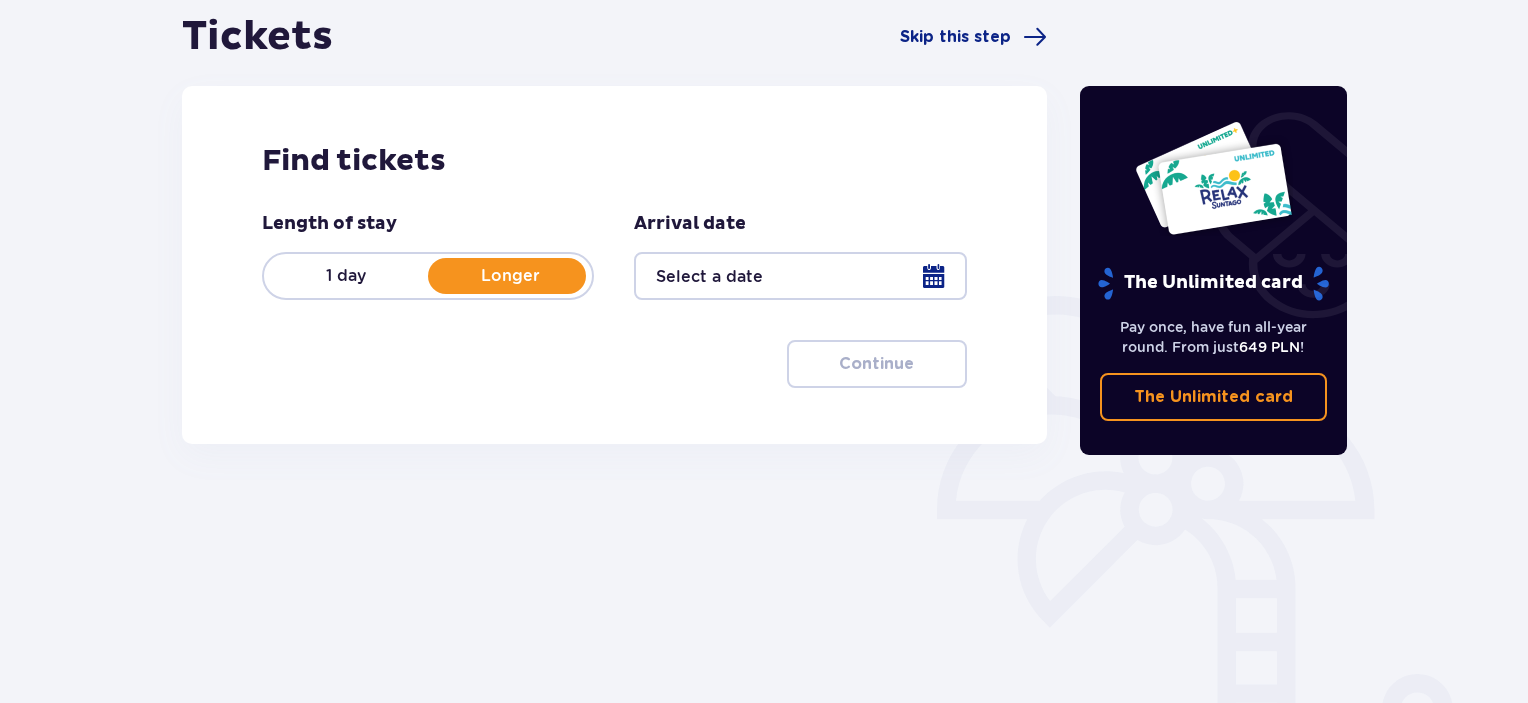 click at bounding box center (800, 276) 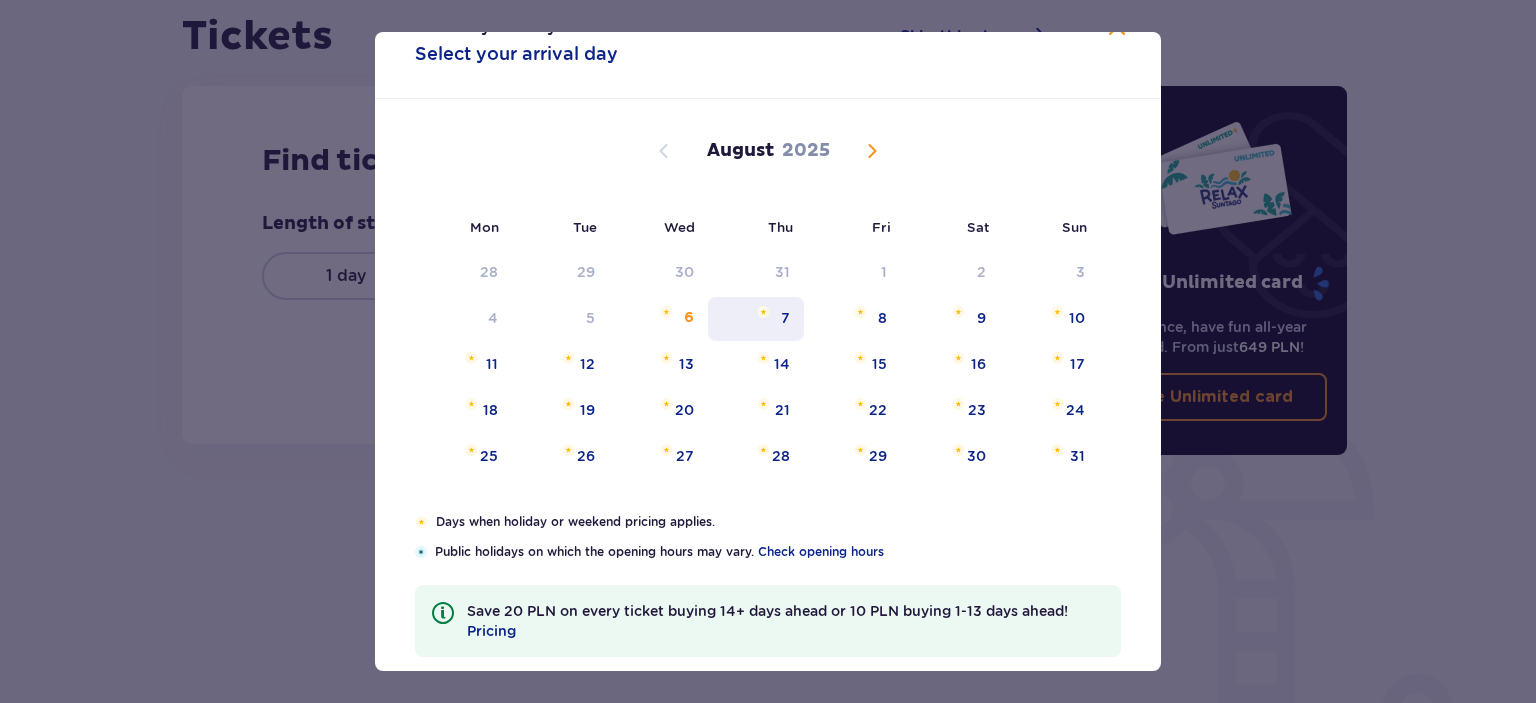 scroll, scrollTop: 73, scrollLeft: 0, axis: vertical 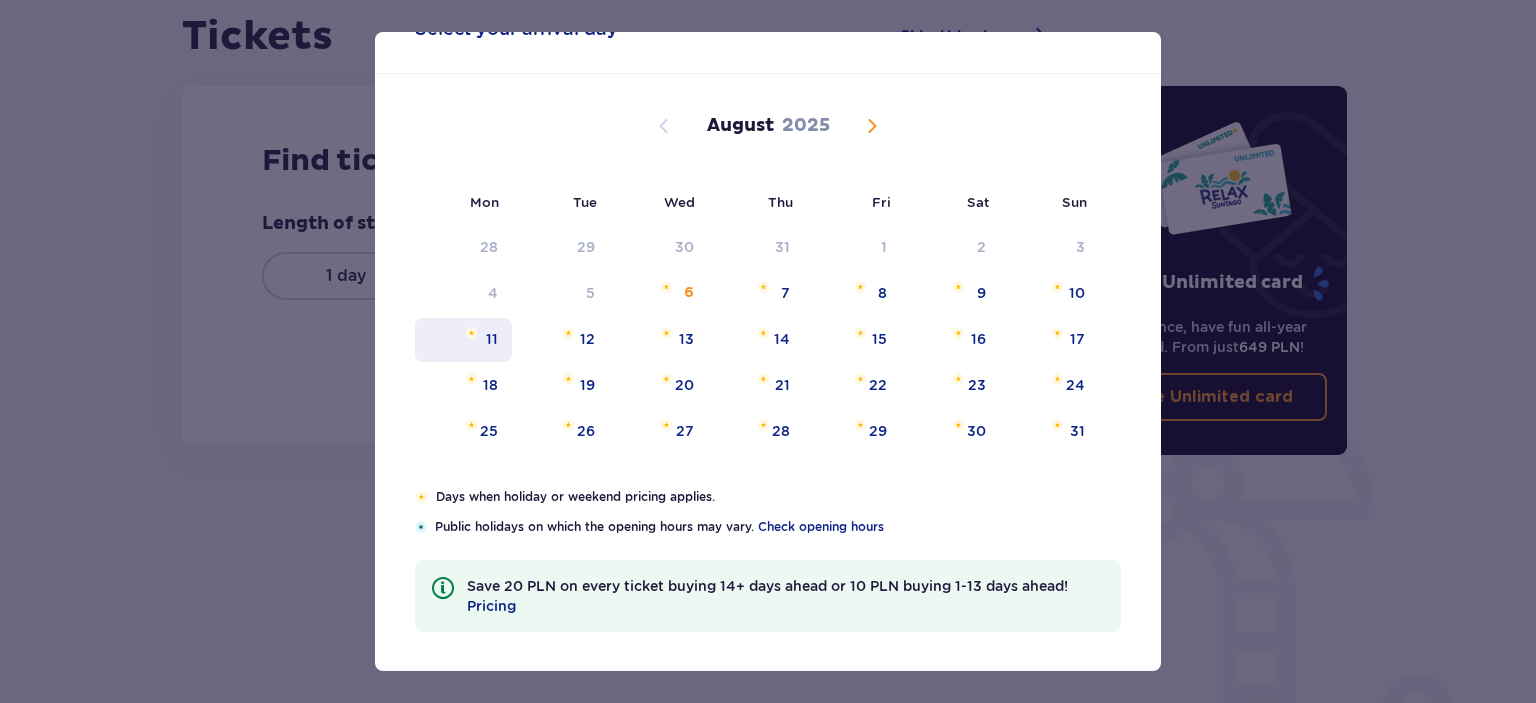 click on "11" at bounding box center [492, 339] 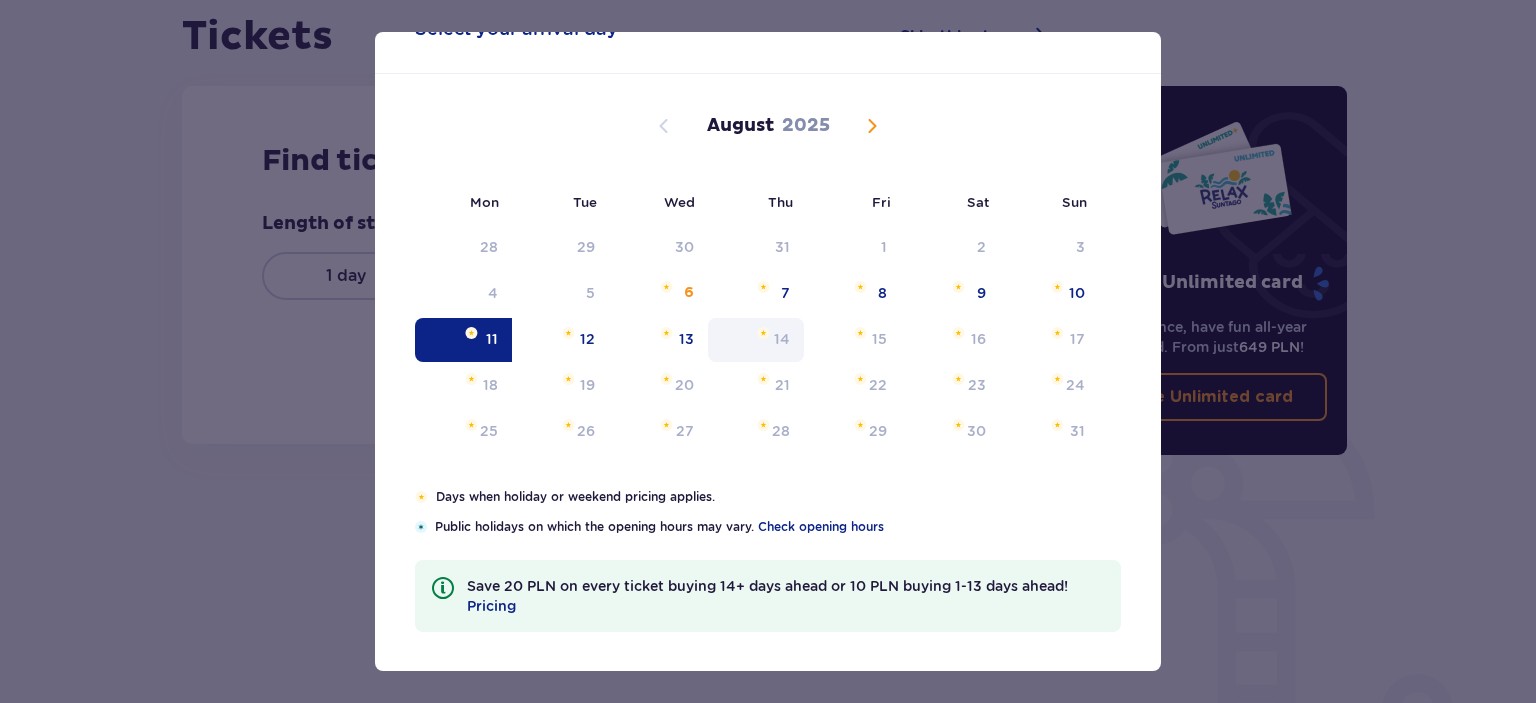 click on "14" at bounding box center (782, 339) 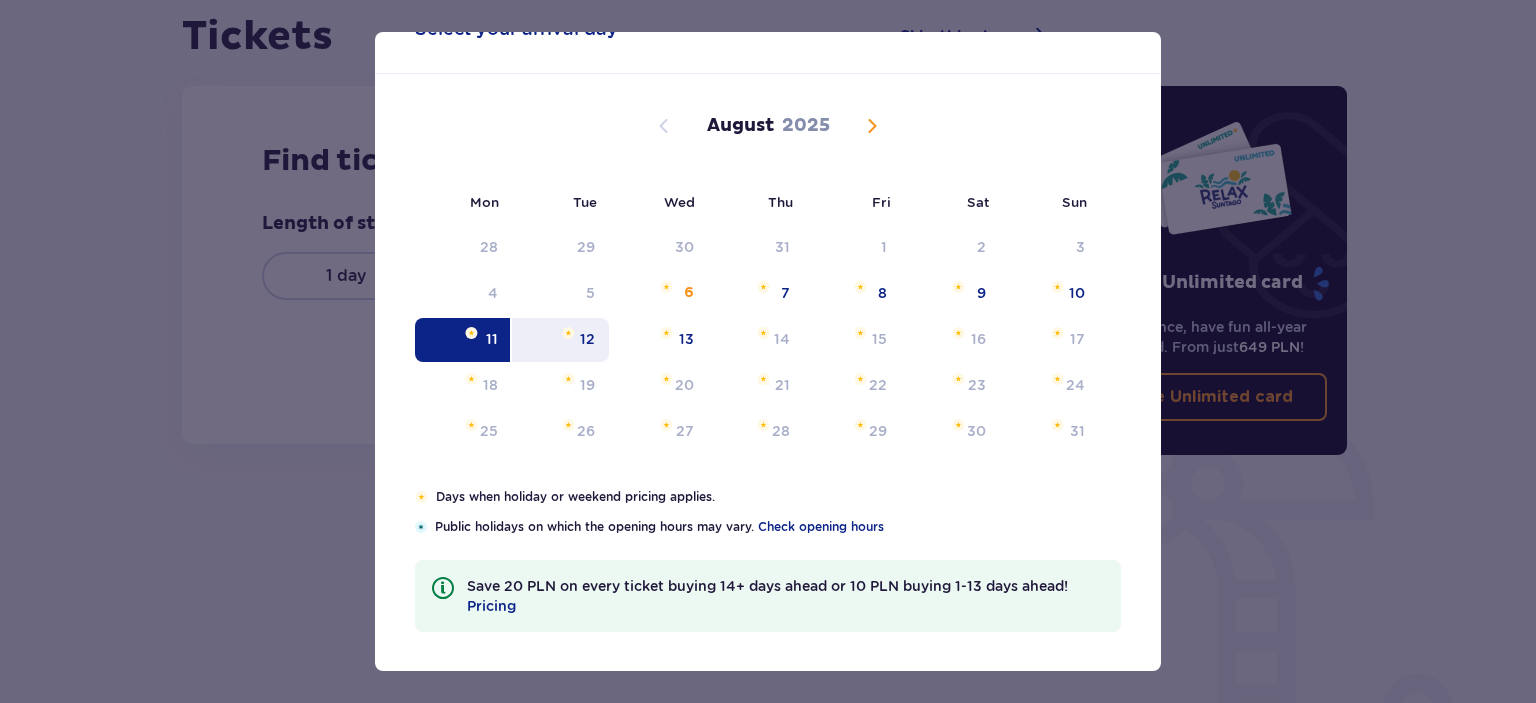 click on "12" at bounding box center [587, 339] 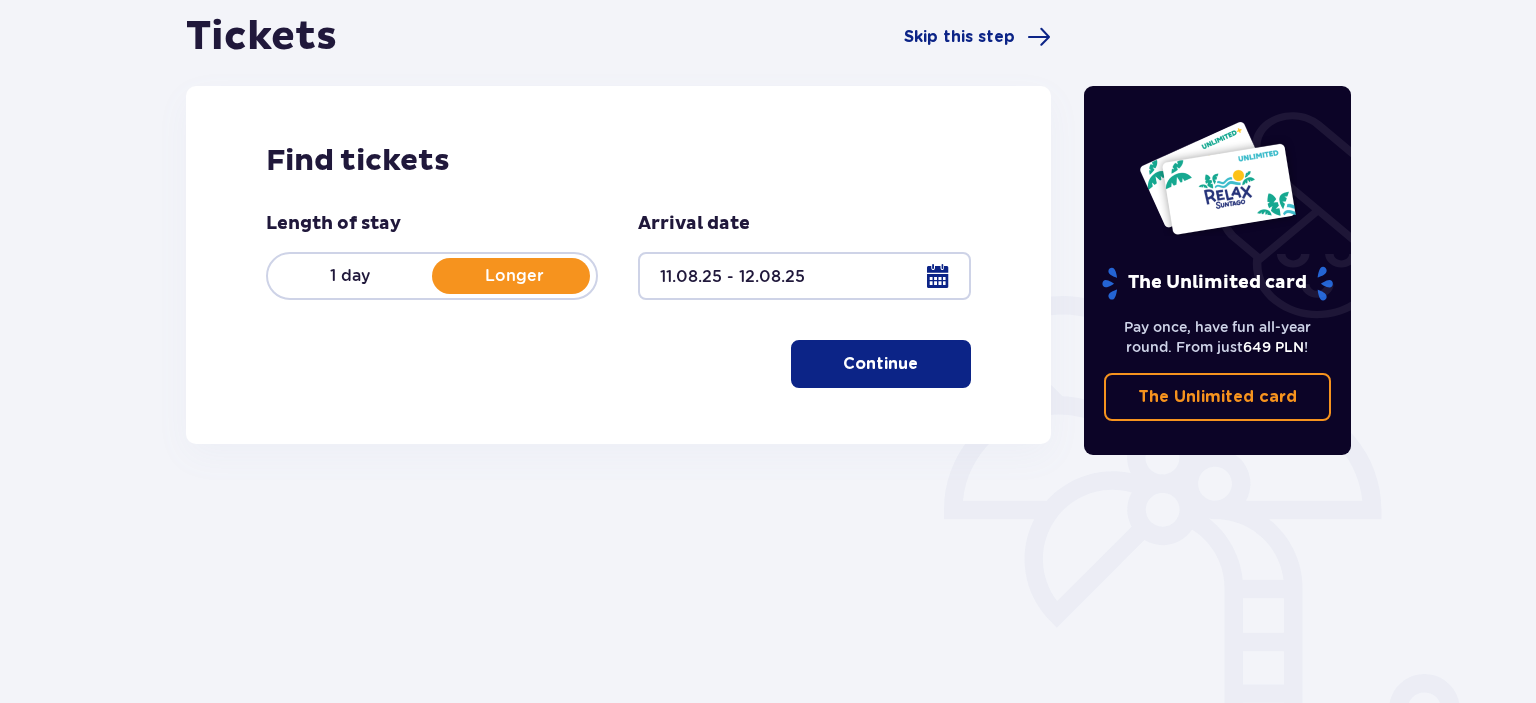 click on "Length of stay 1 day Longer Arrival date 11.08.25 - 12.08.25 Continue" at bounding box center [618, 300] 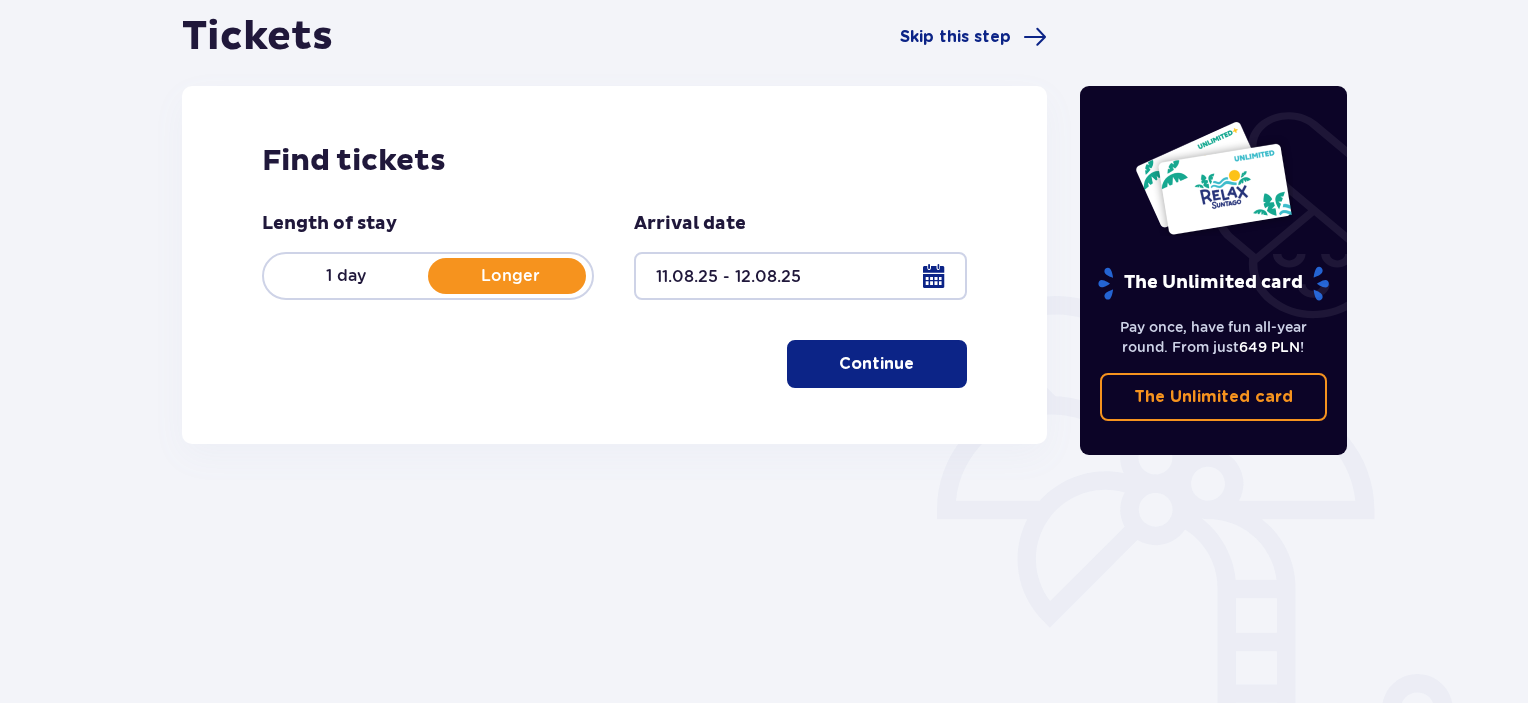 click at bounding box center (800, 276) 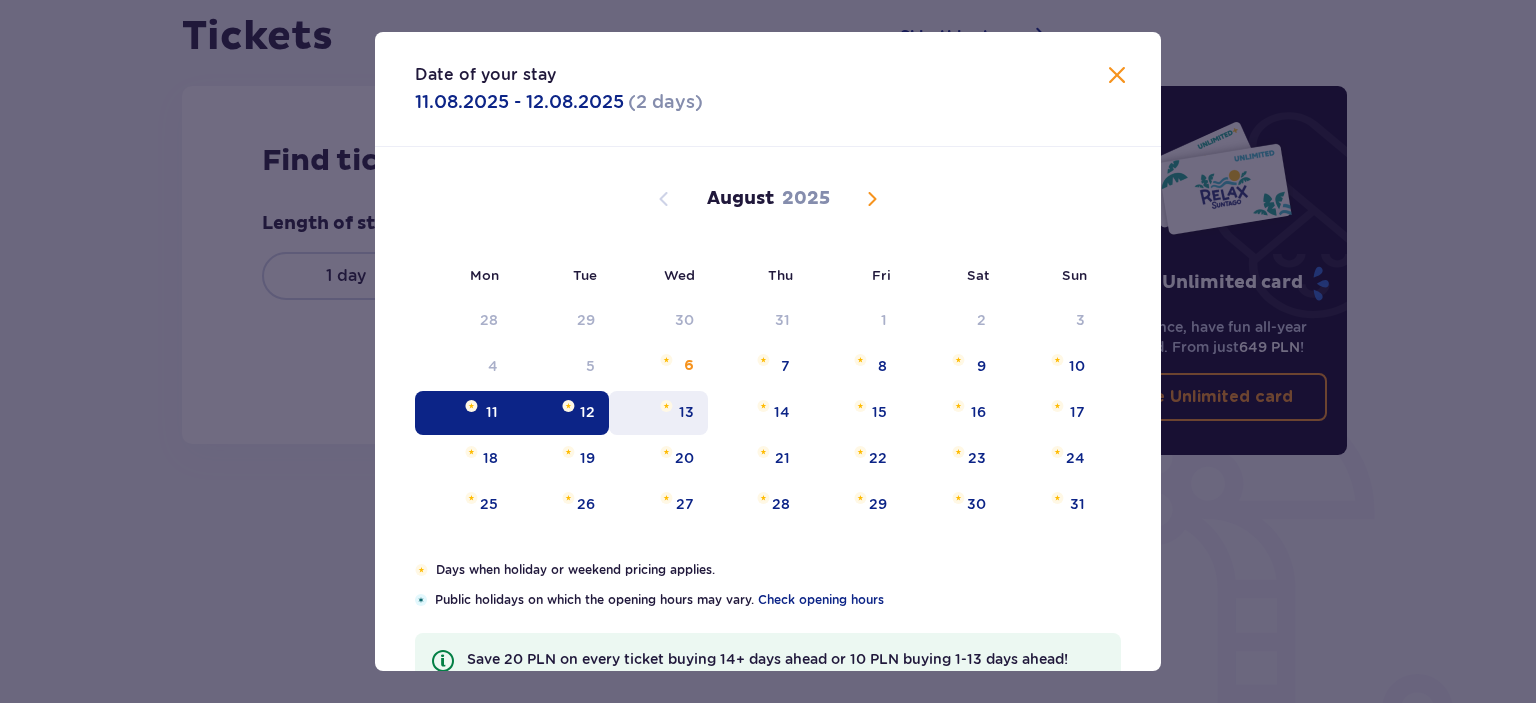 click on "13" at bounding box center [686, 412] 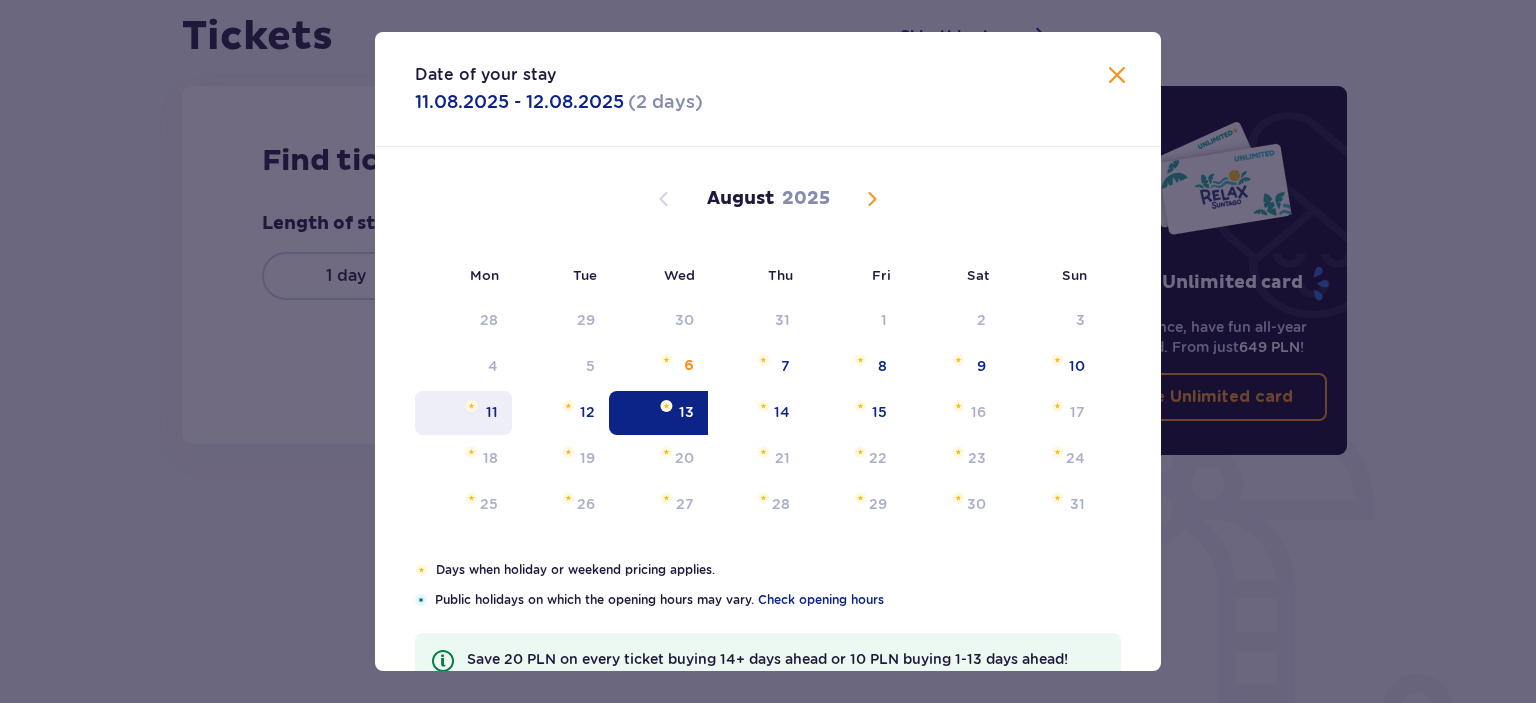 click on "11" at bounding box center [463, 413] 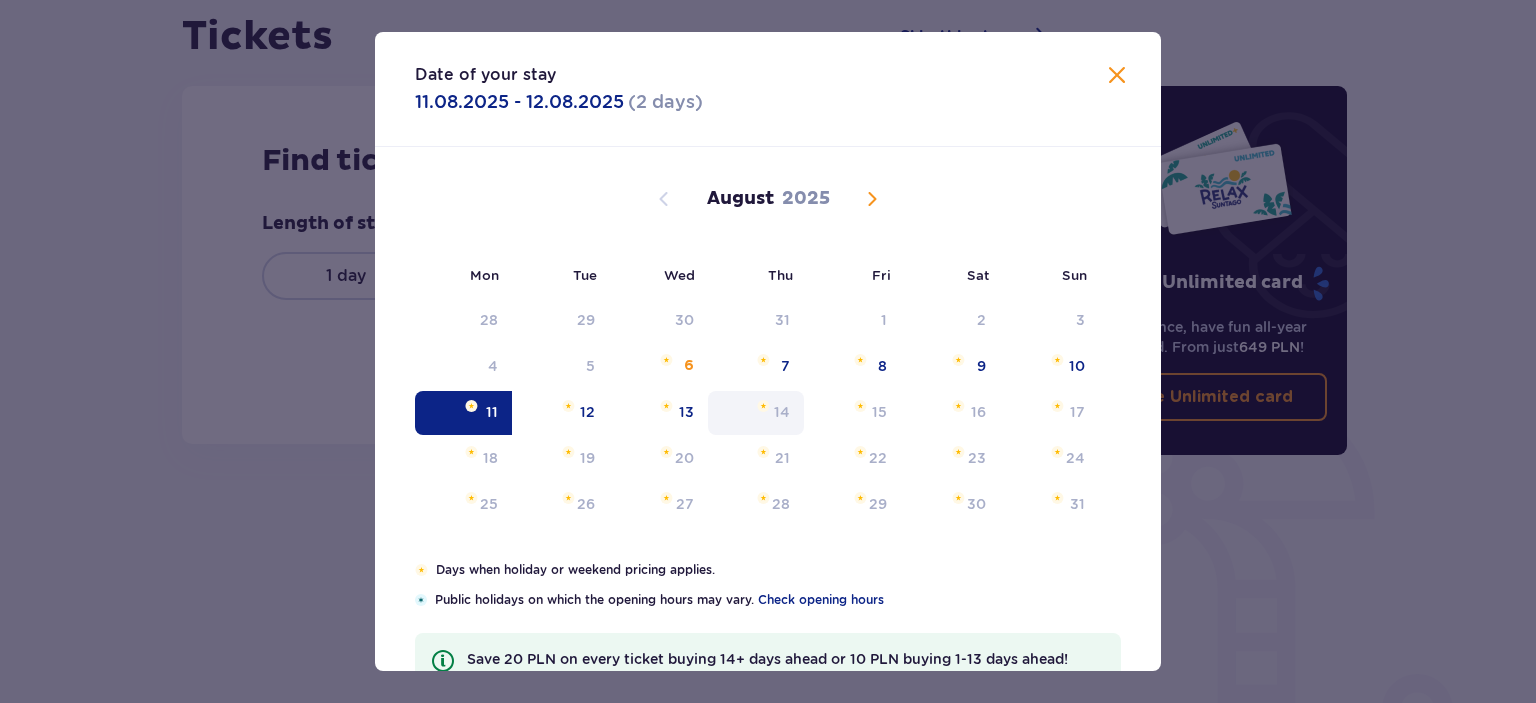 click on "14" at bounding box center [782, 412] 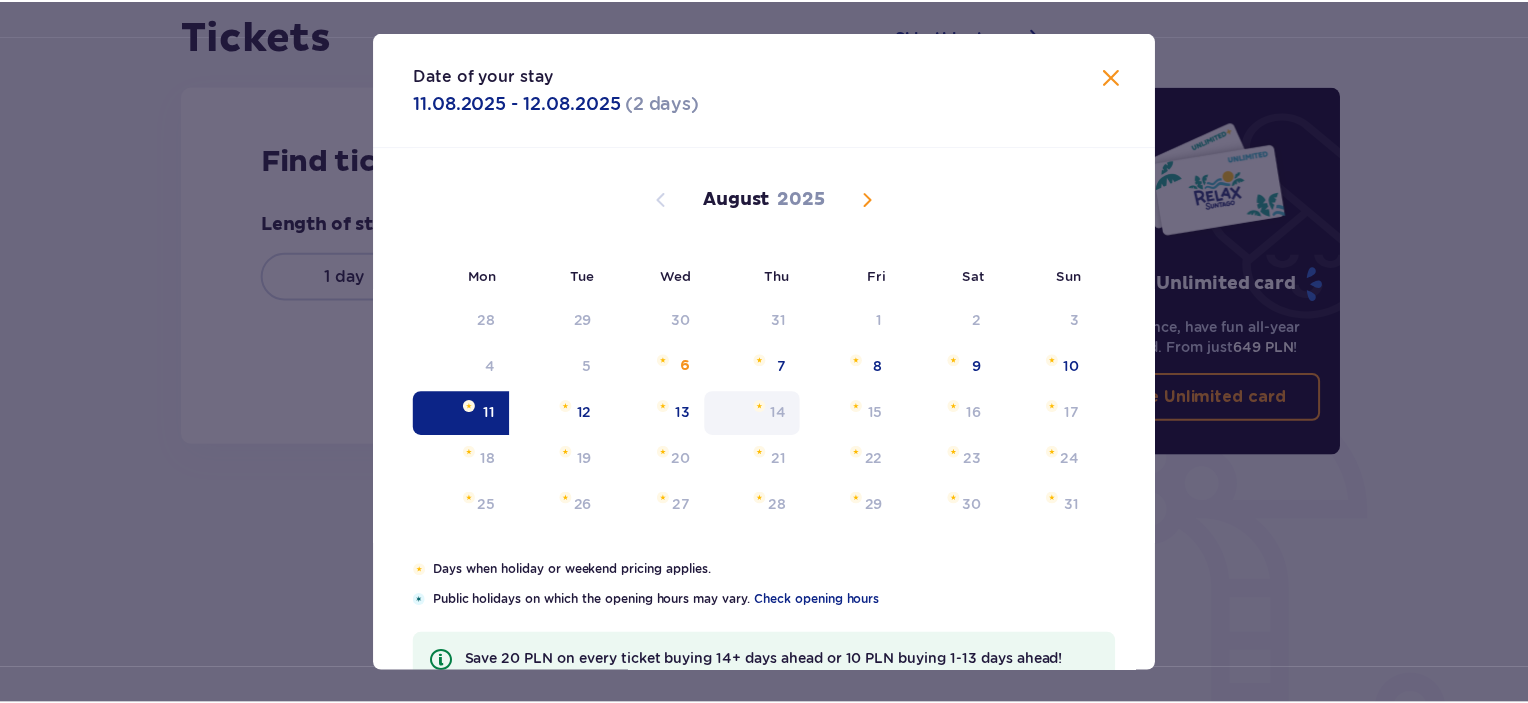 scroll, scrollTop: 73, scrollLeft: 0, axis: vertical 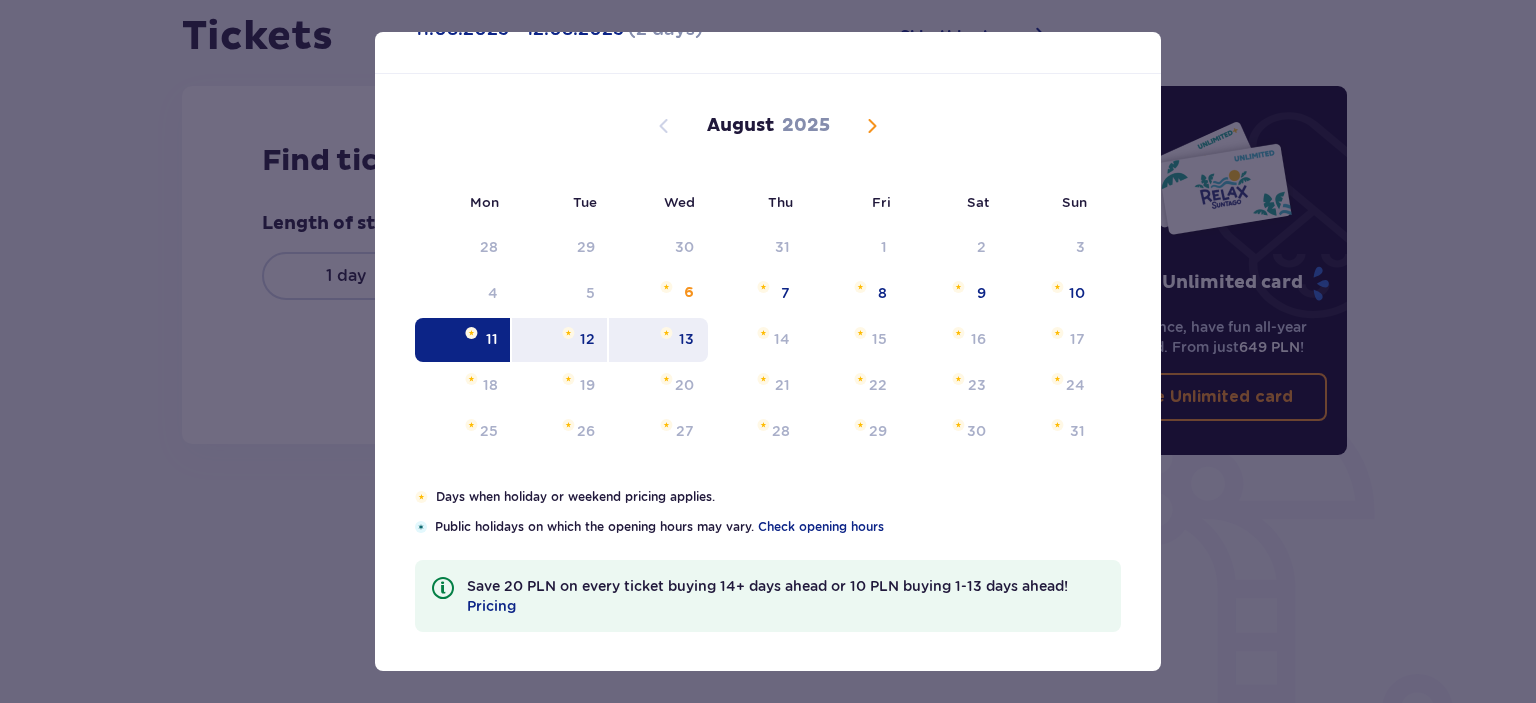 click on "13" at bounding box center [686, 339] 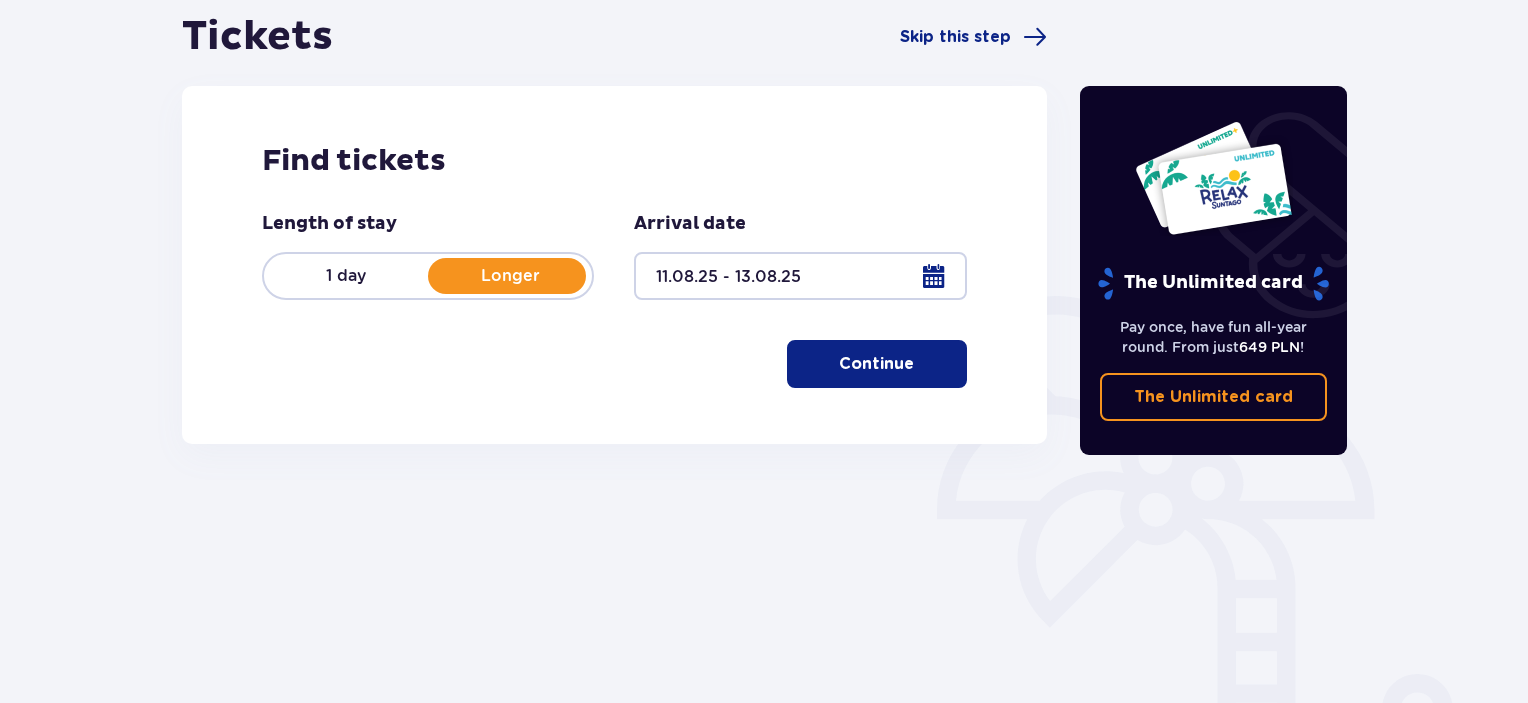 click on "Continue" at bounding box center [876, 364] 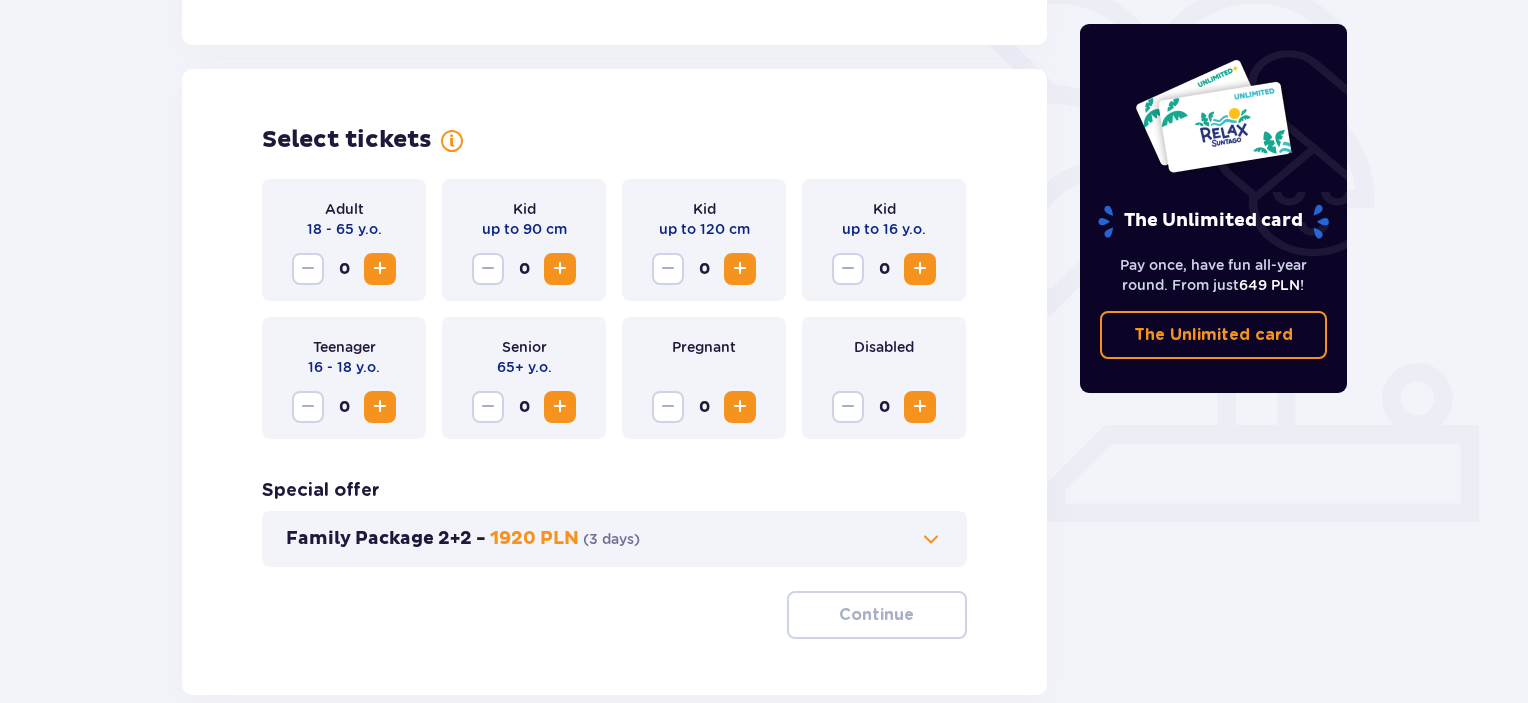 scroll, scrollTop: 556, scrollLeft: 0, axis: vertical 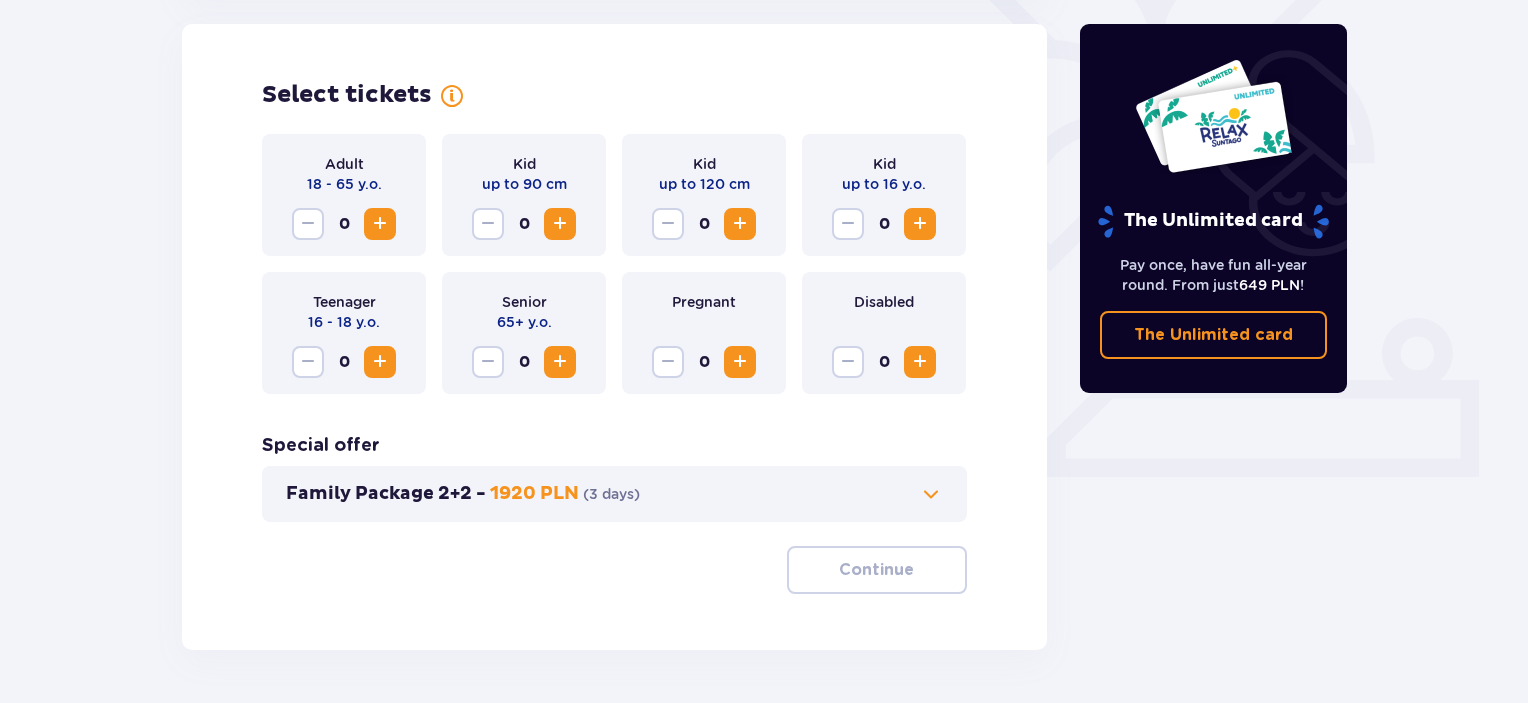click at bounding box center [380, 224] 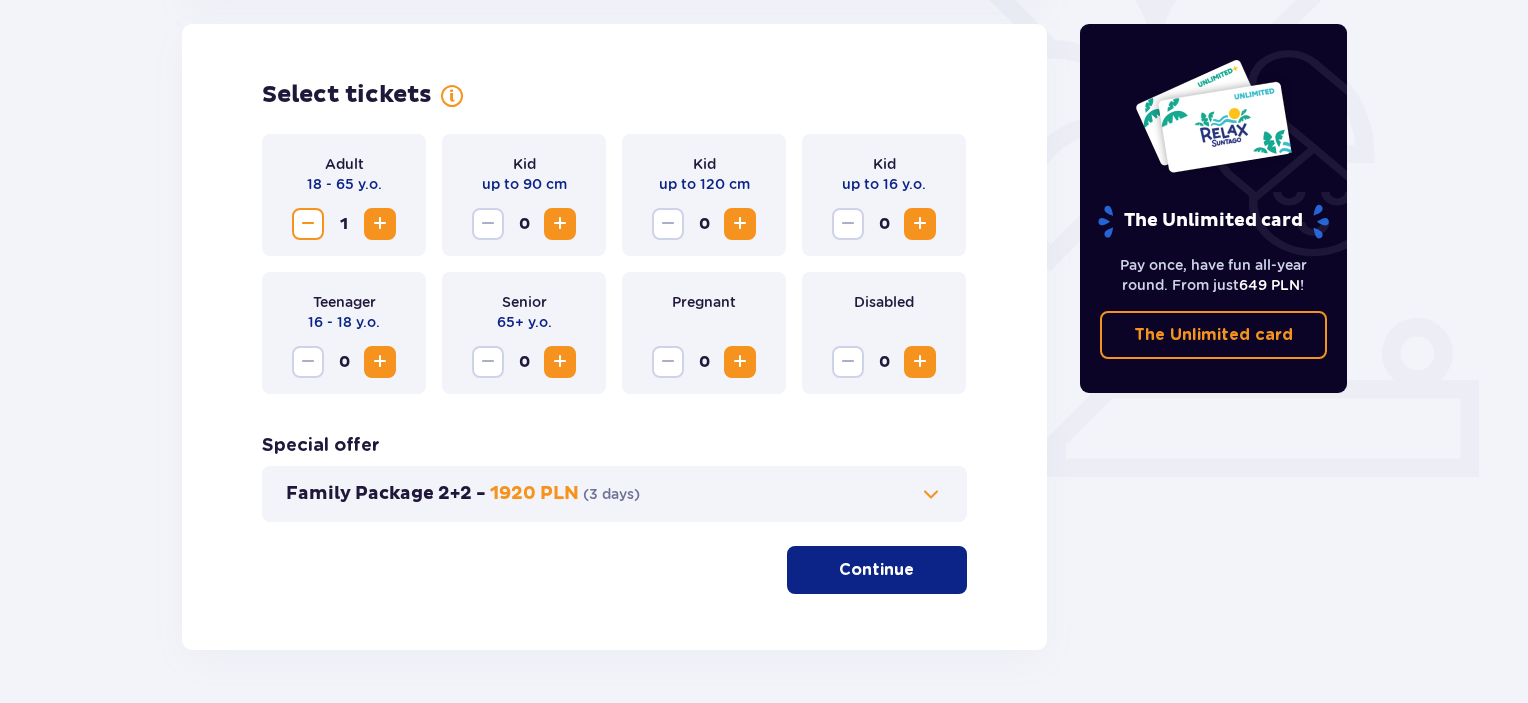 click at bounding box center (560, 362) 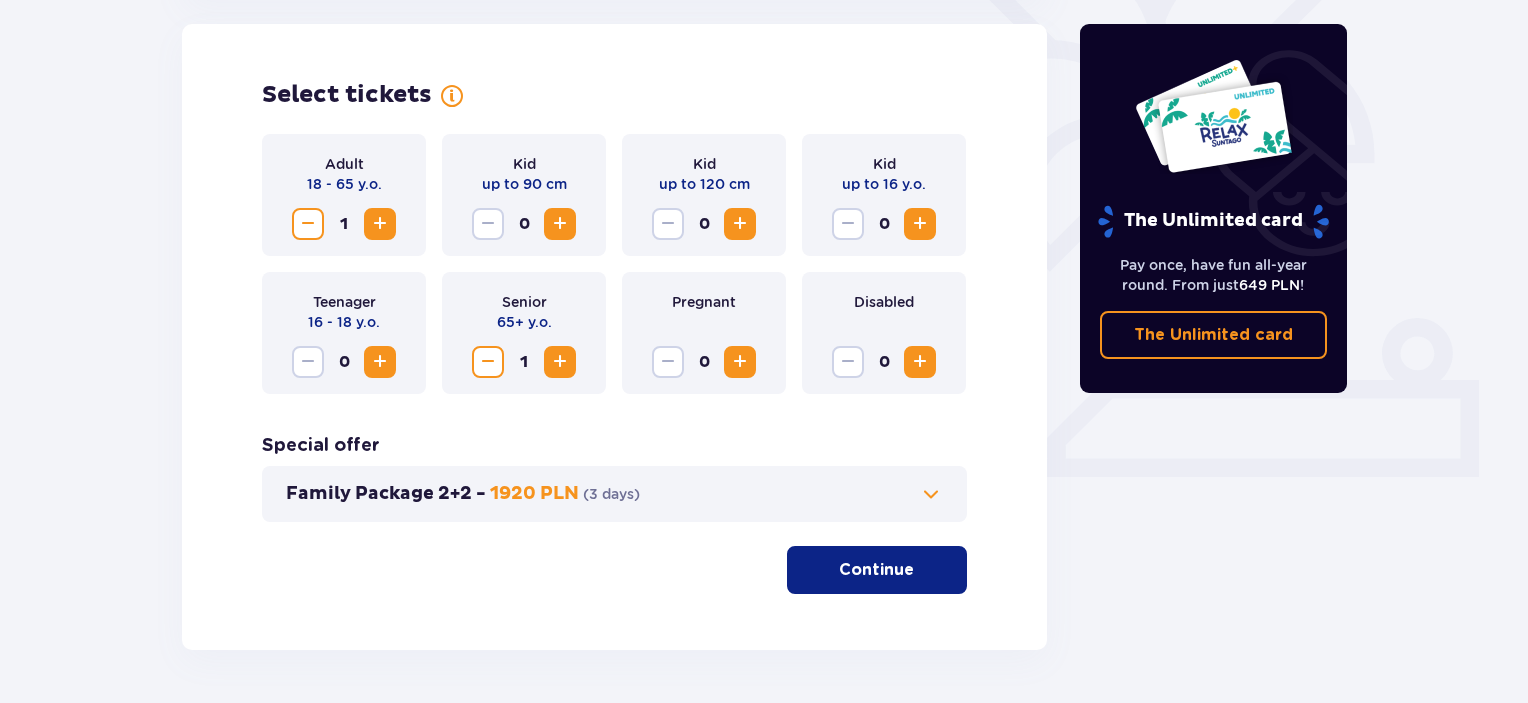 click at bounding box center (920, 224) 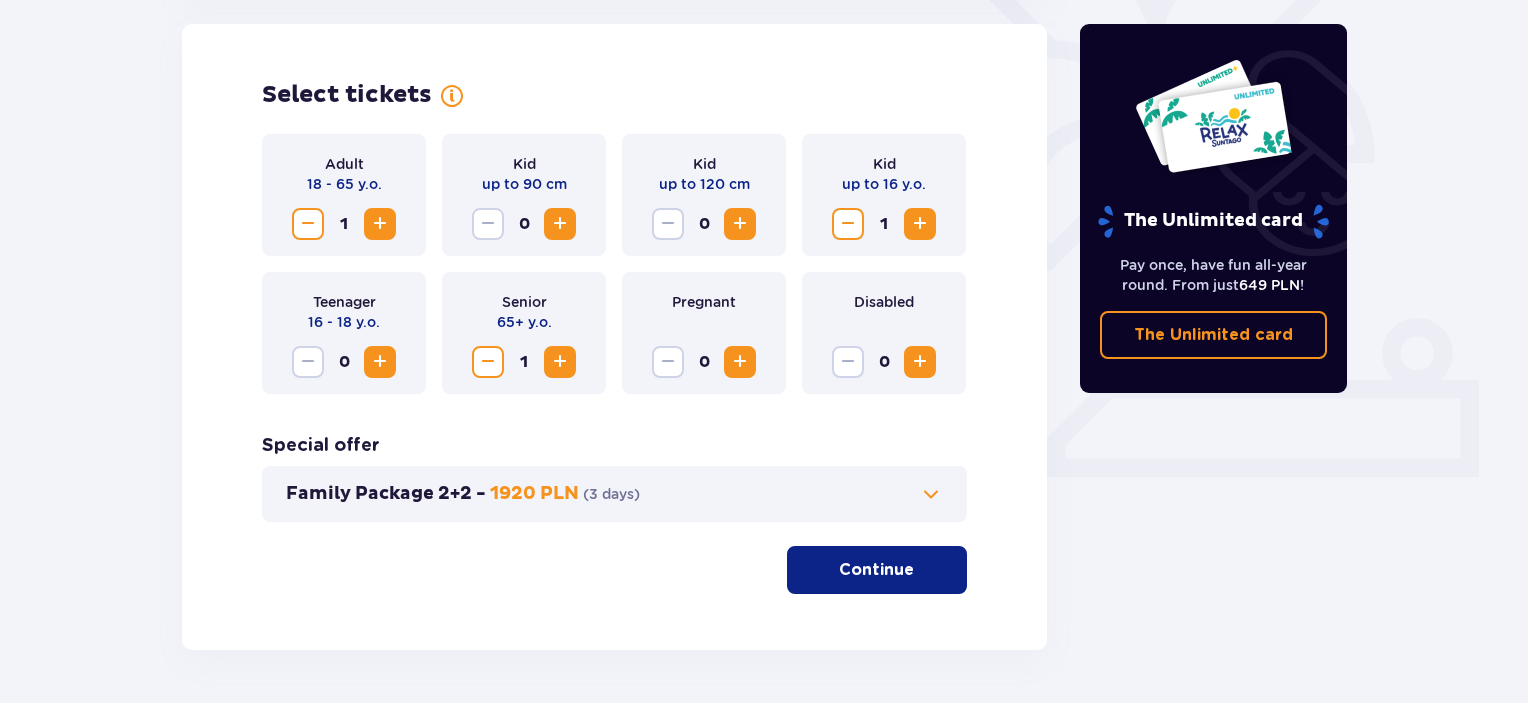 click on "Continue" at bounding box center (876, 570) 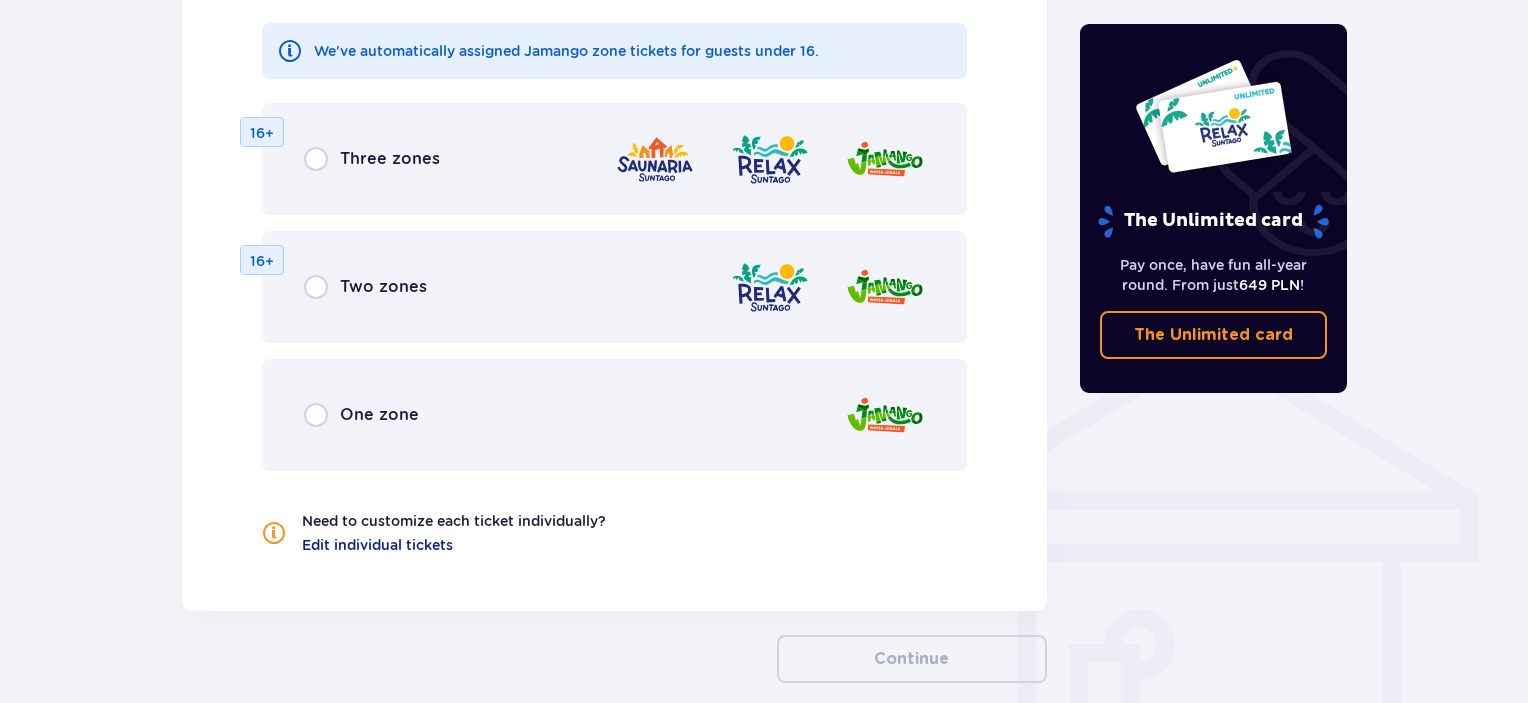 scroll, scrollTop: 1391, scrollLeft: 0, axis: vertical 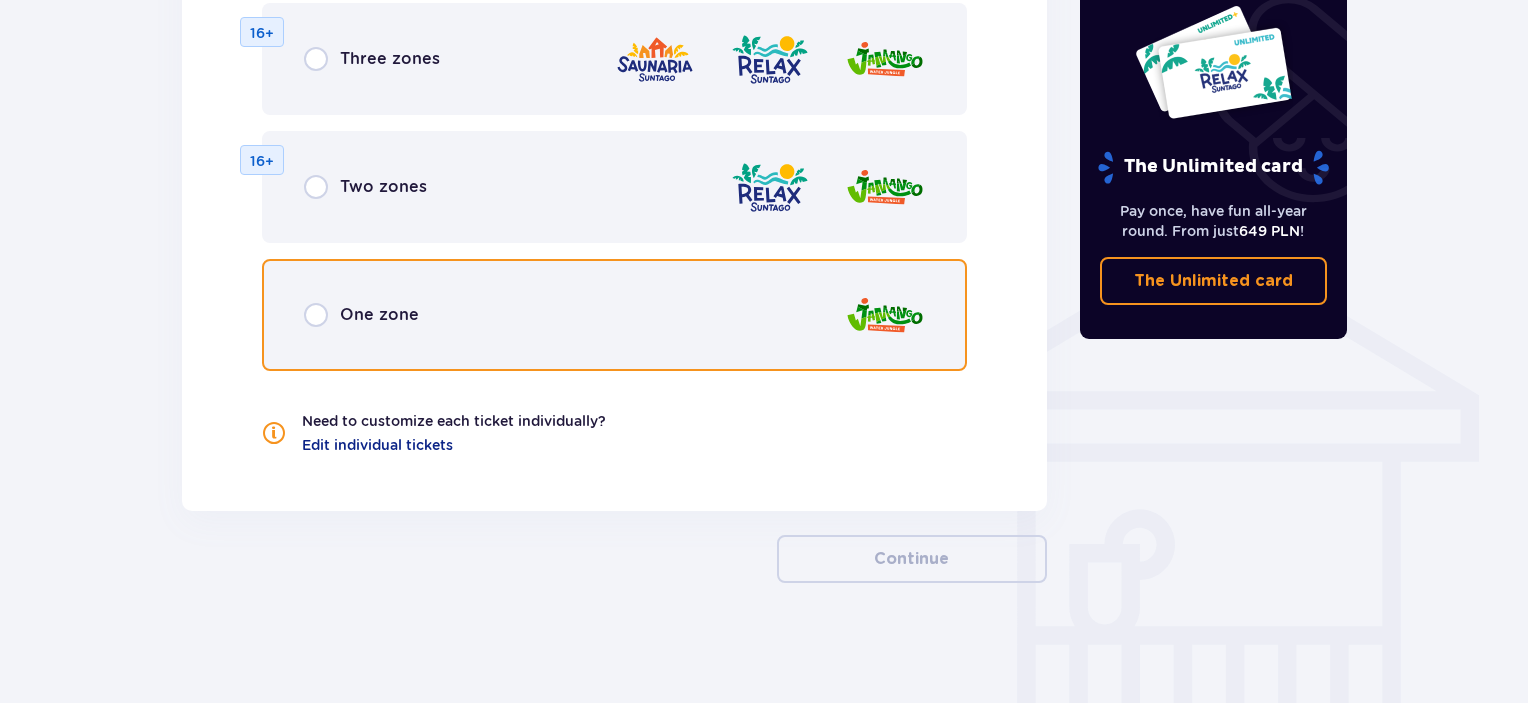 click at bounding box center [316, 315] 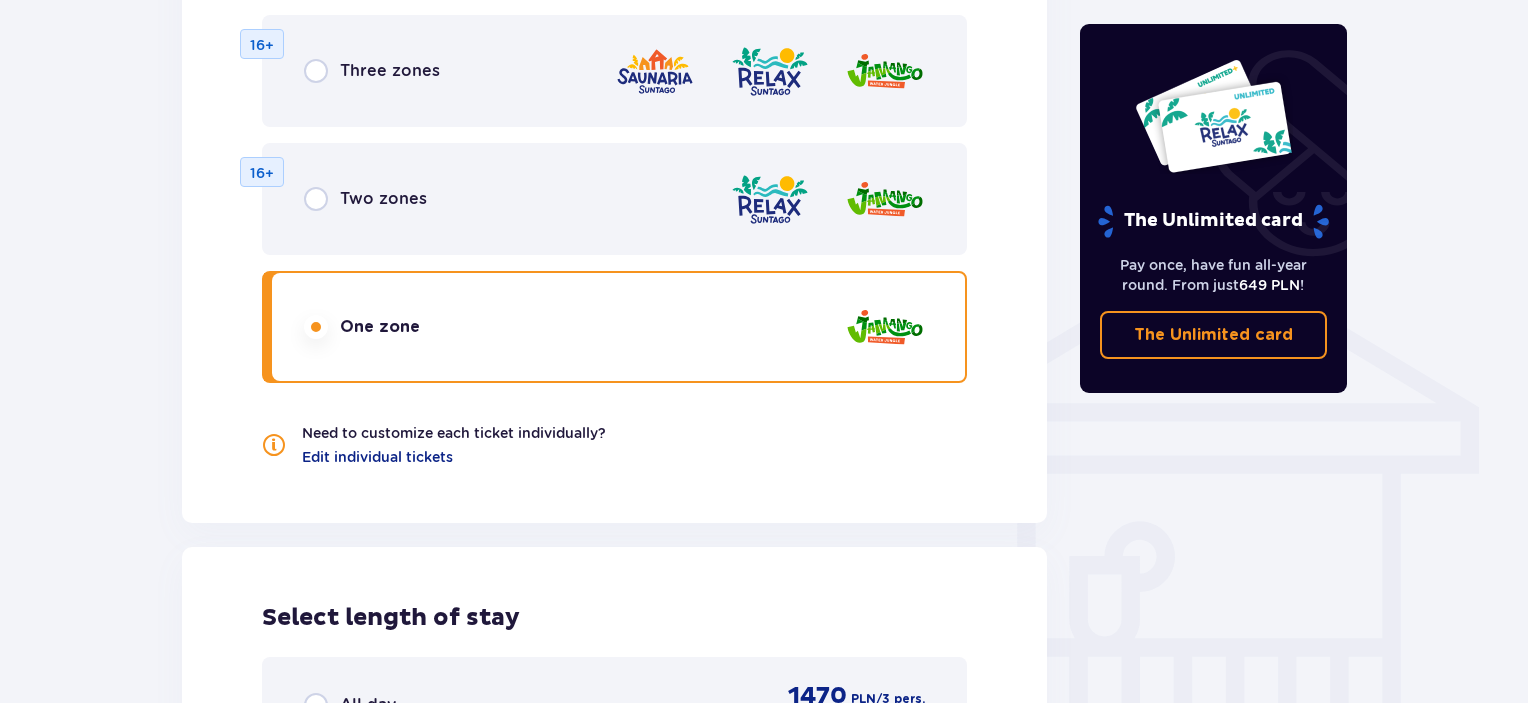 scroll, scrollTop: 1378, scrollLeft: 0, axis: vertical 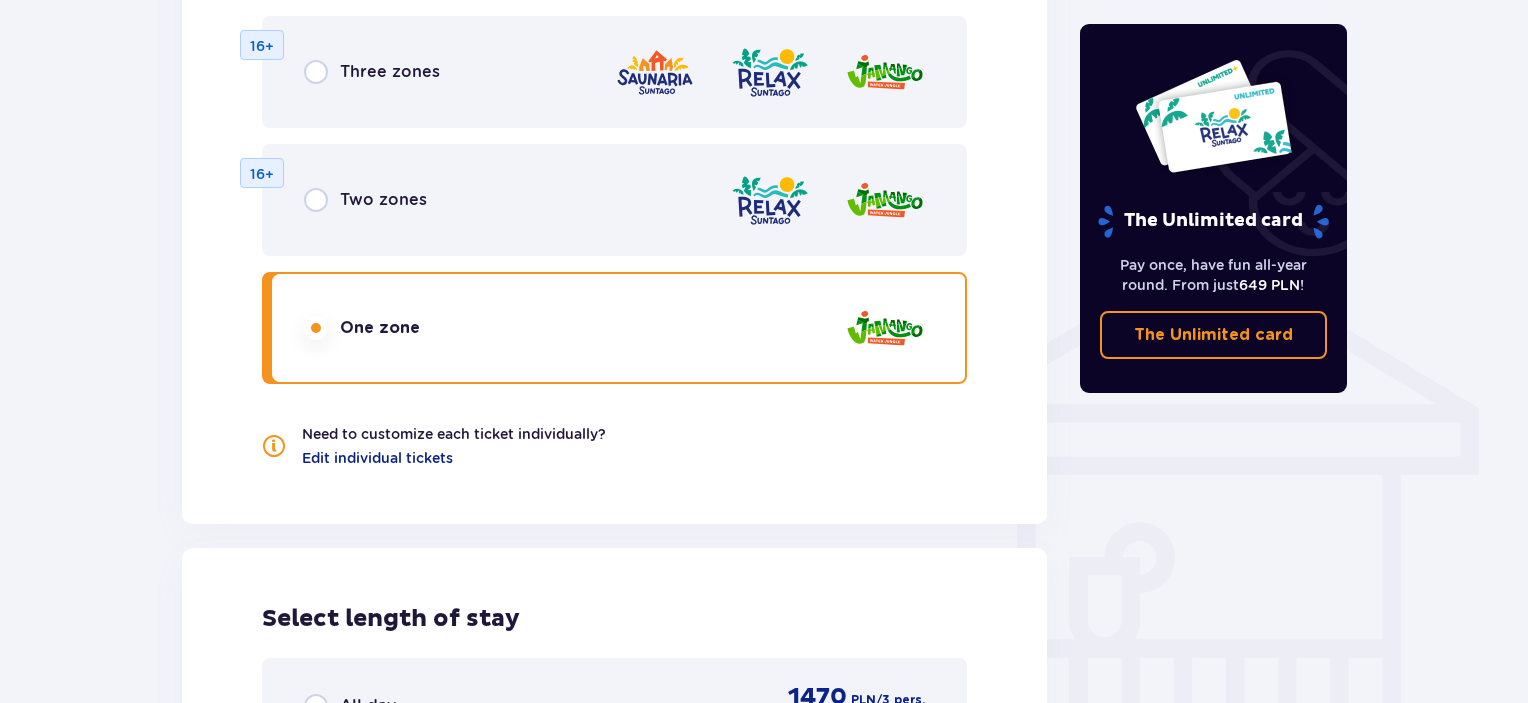 click on "Two zones" at bounding box center (365, 200) 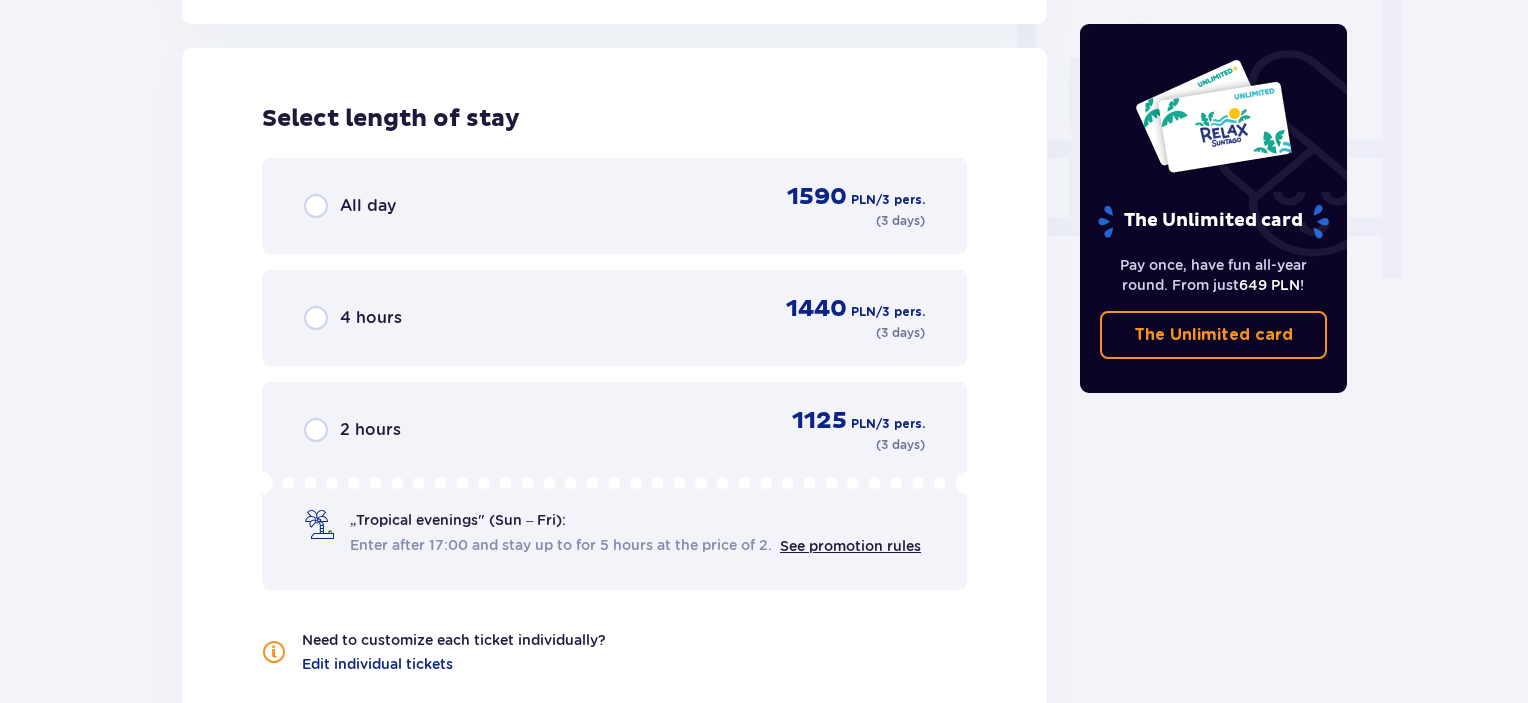 scroll, scrollTop: 1378, scrollLeft: 0, axis: vertical 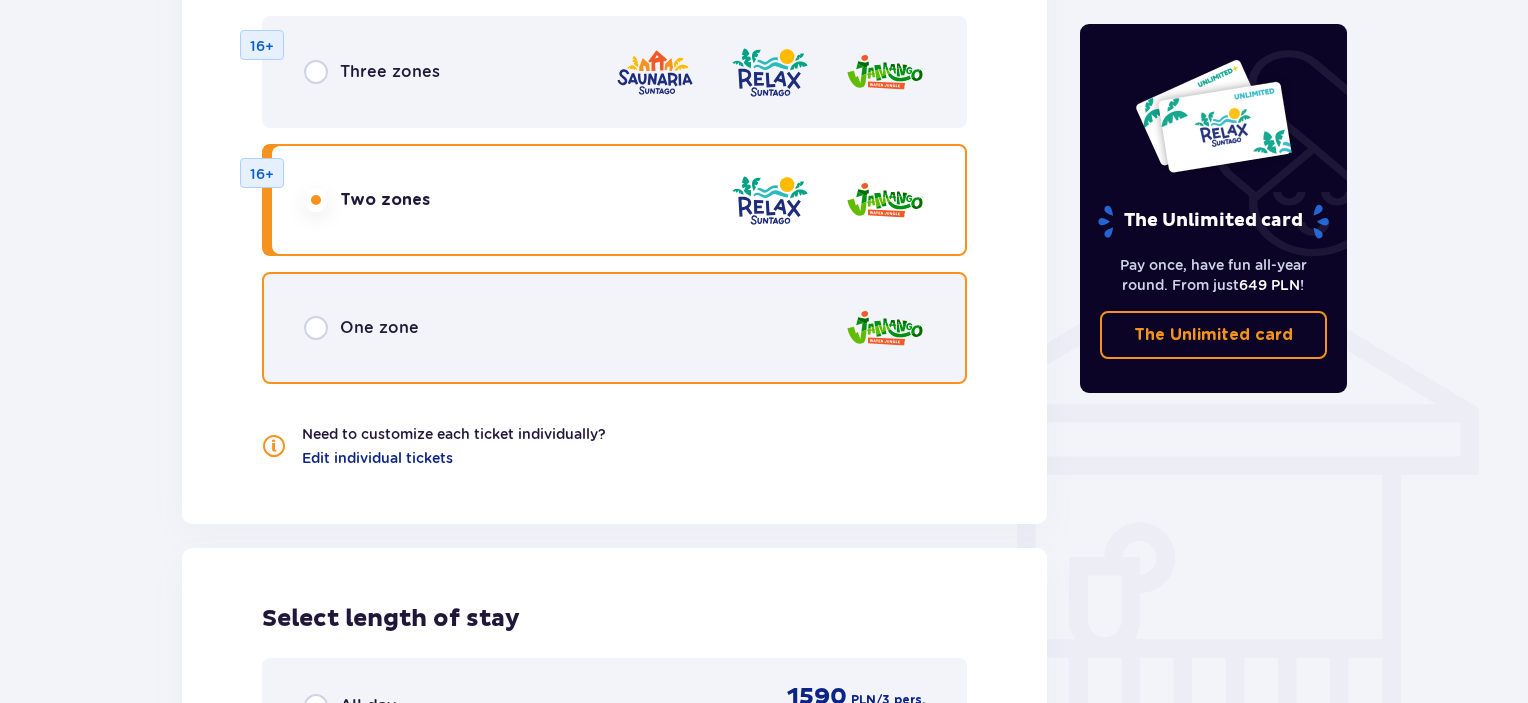 drag, startPoint x: 317, startPoint y: 320, endPoint x: 333, endPoint y: 324, distance: 16.492422 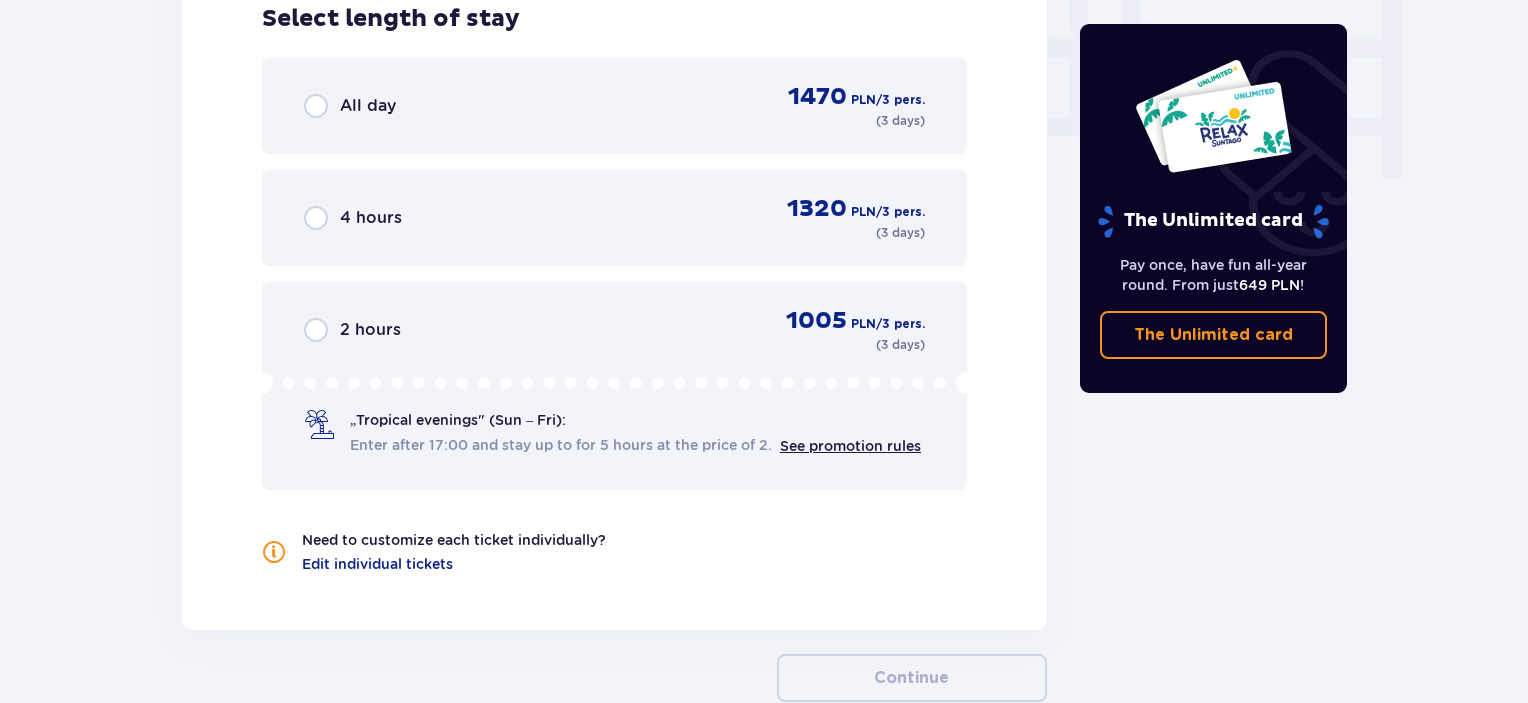 scroll, scrollTop: 1878, scrollLeft: 0, axis: vertical 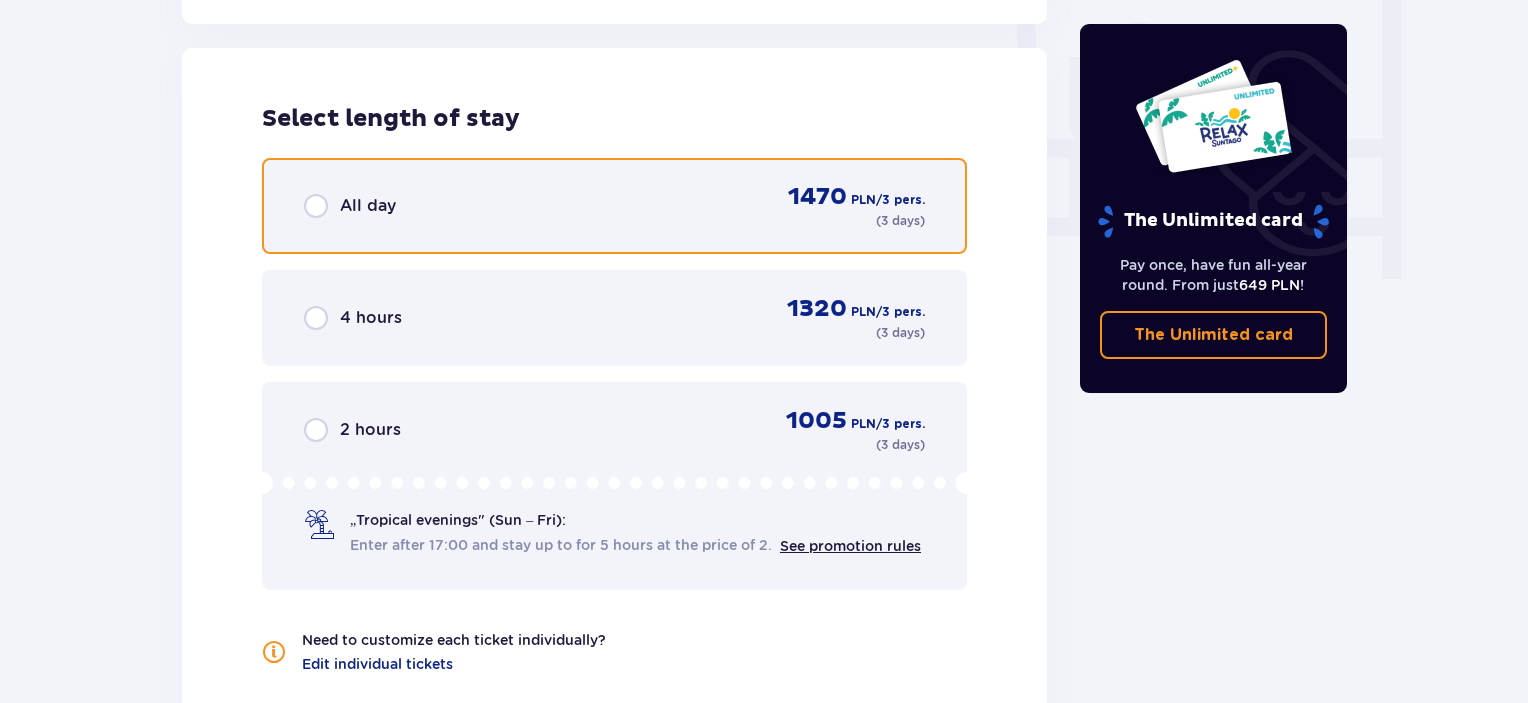 click at bounding box center (316, 206) 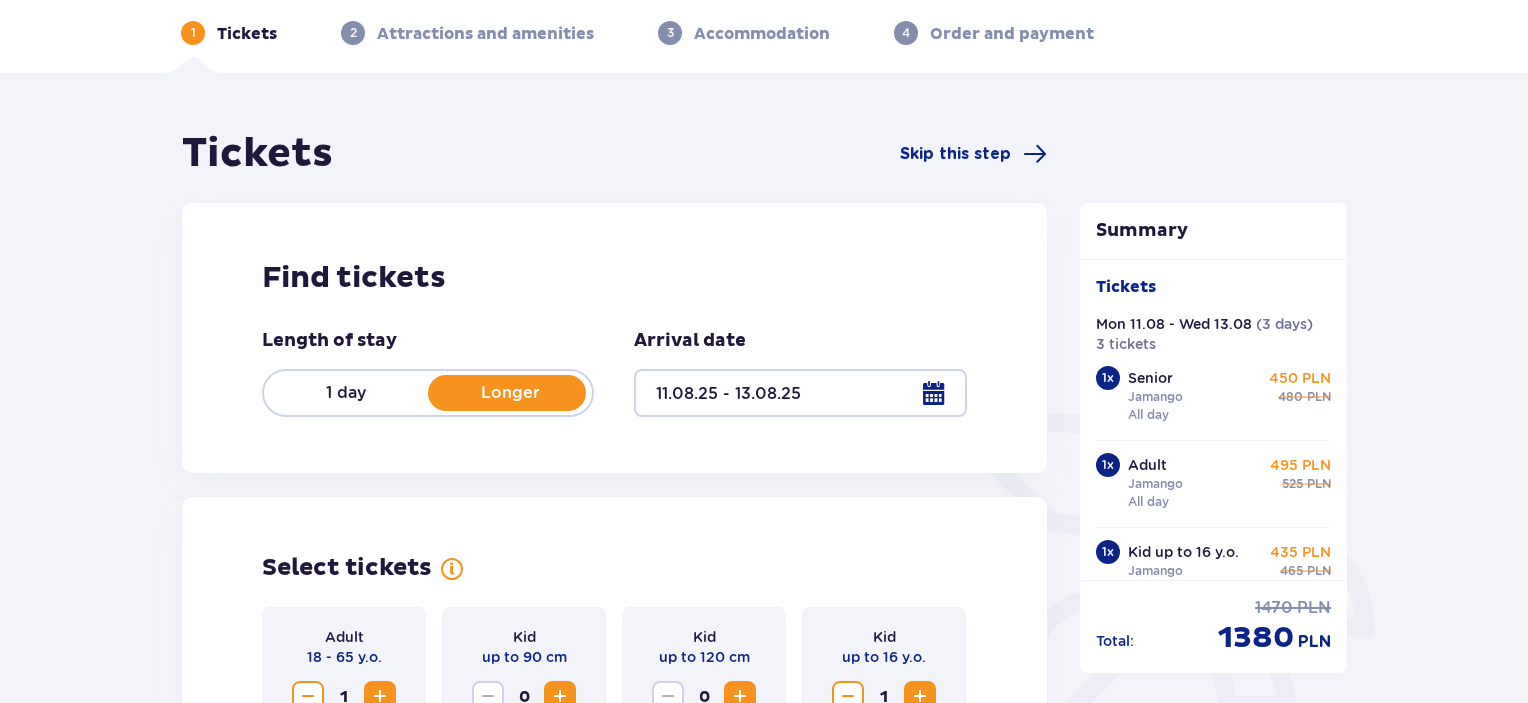 scroll, scrollTop: 0, scrollLeft: 0, axis: both 